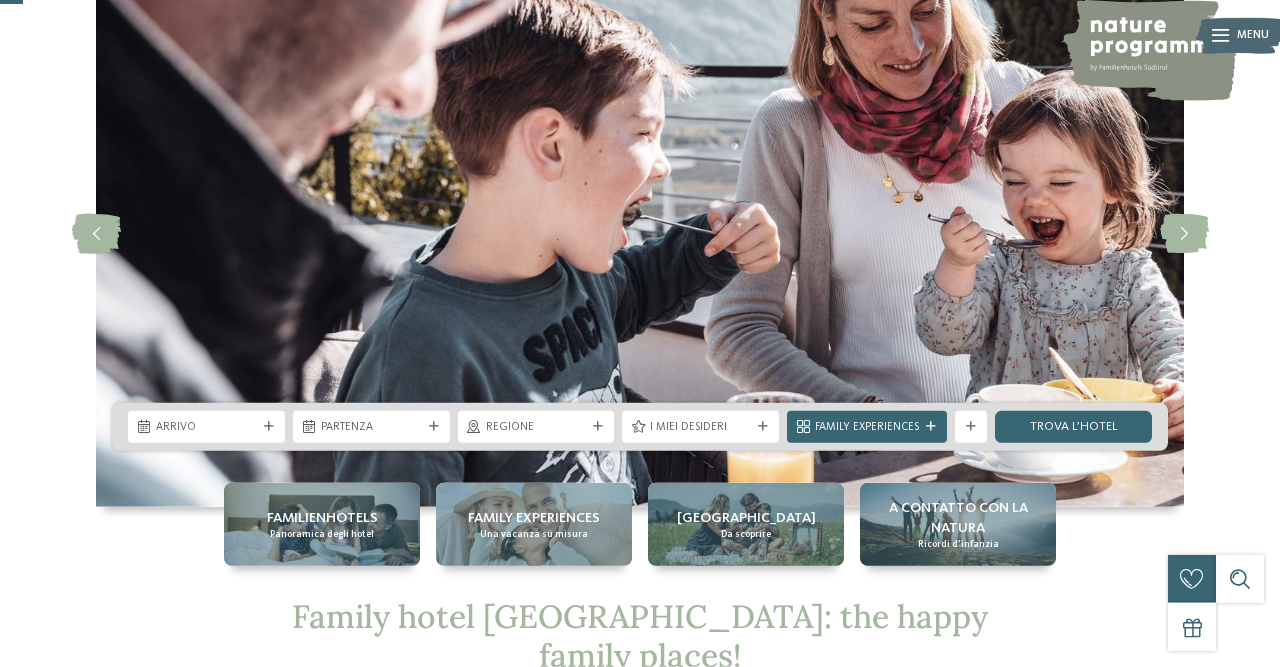click on "Arrivo" at bounding box center (206, 428) 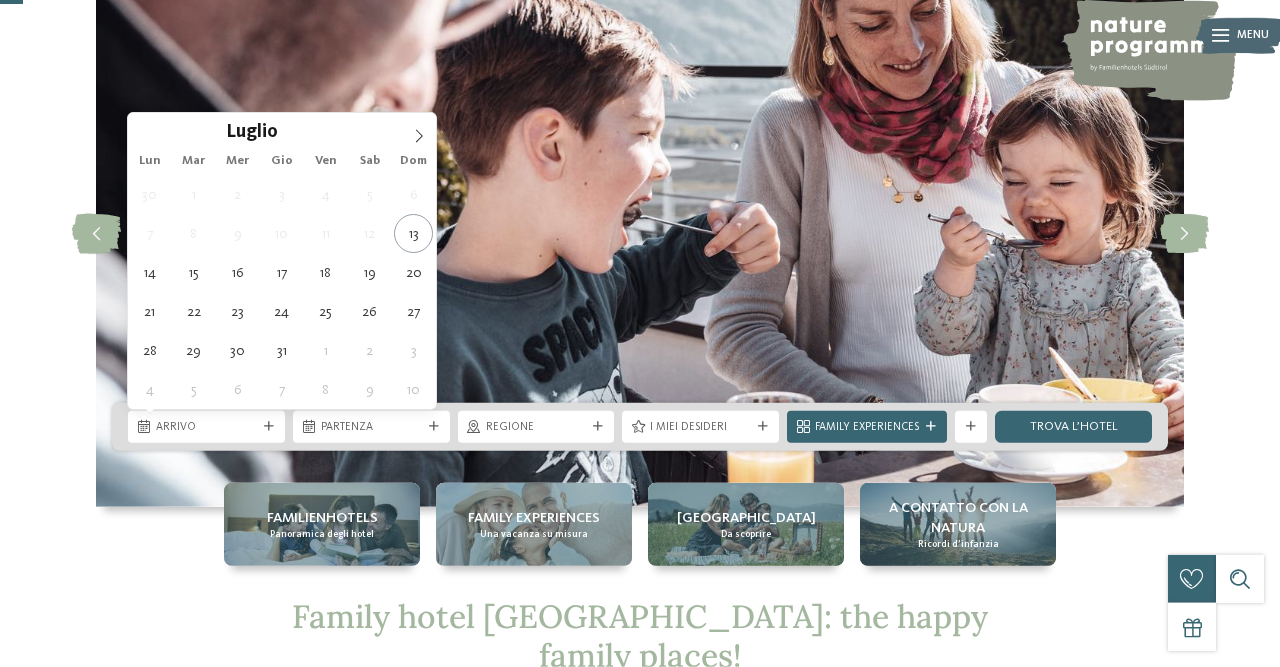 scroll, scrollTop: 120, scrollLeft: 0, axis: vertical 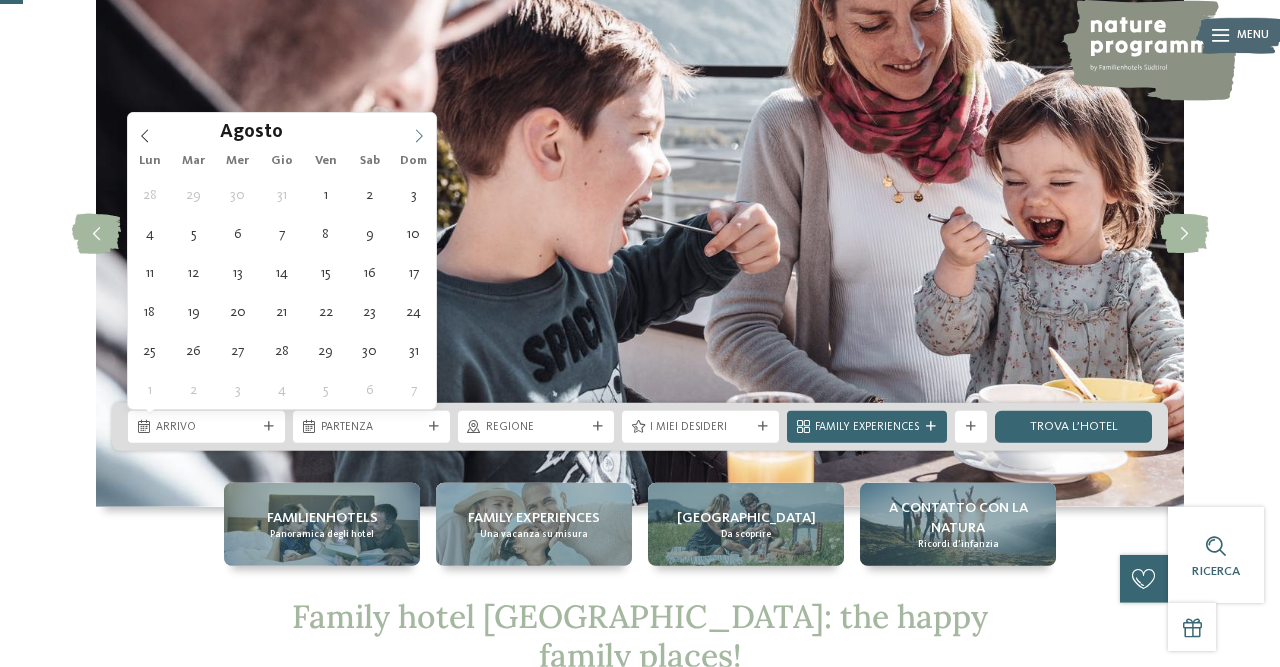 click 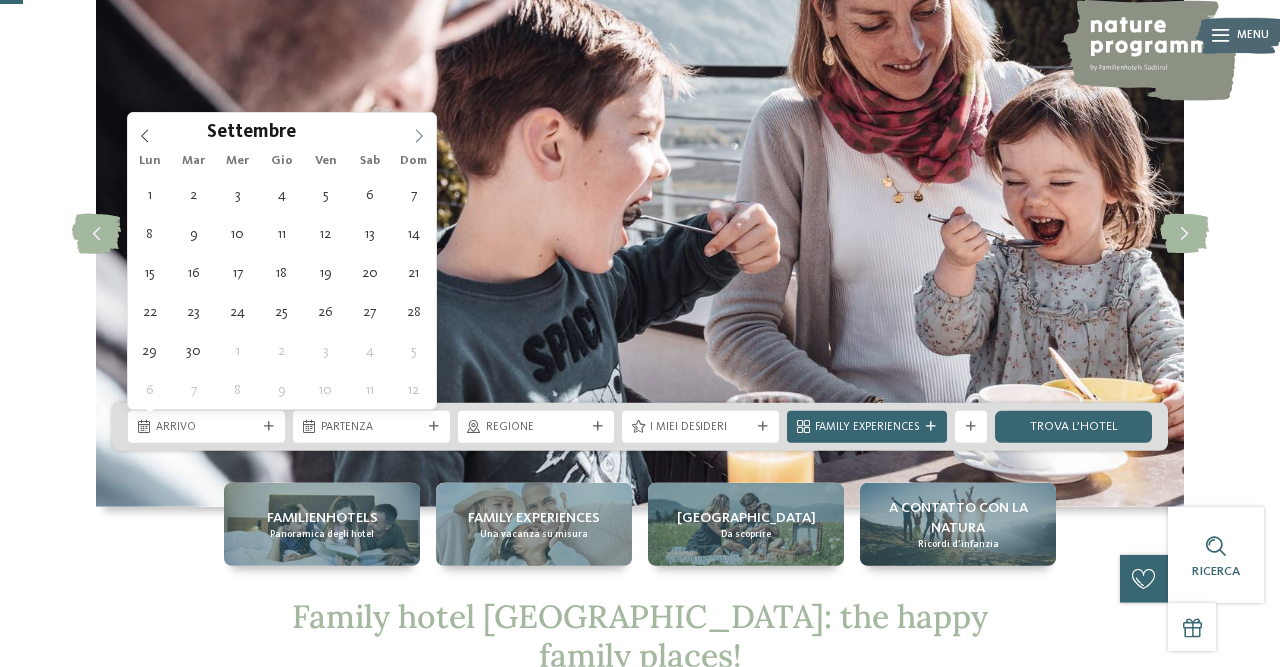 click 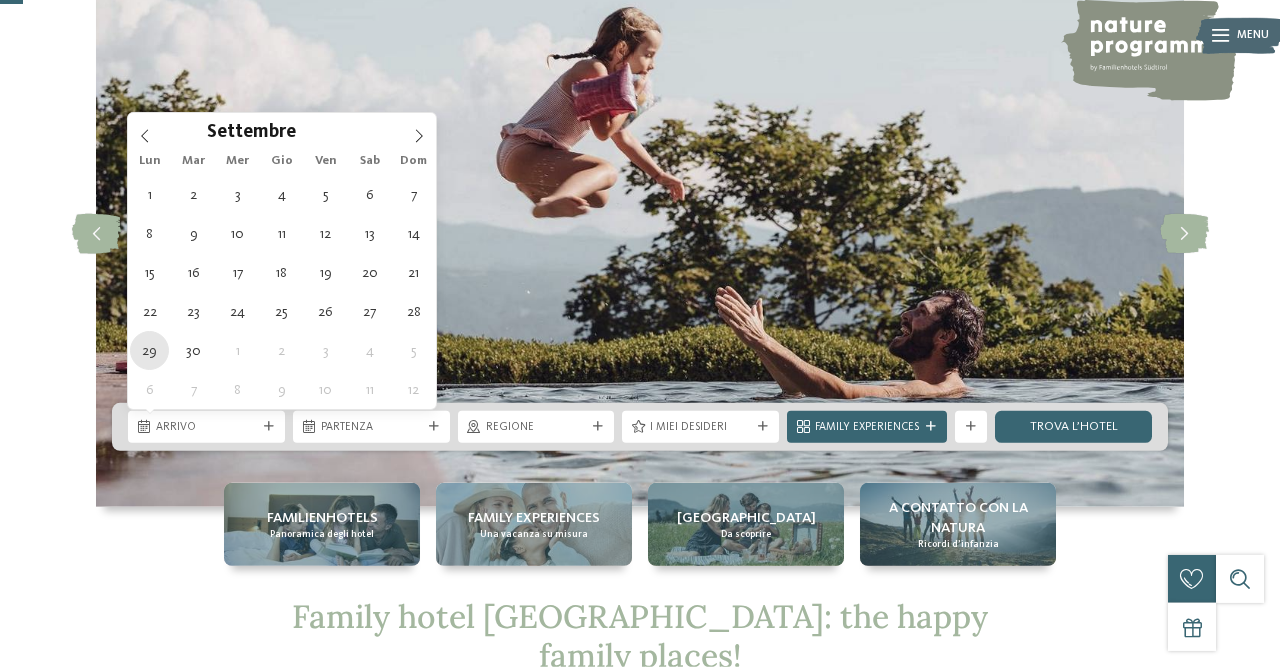 type on "29.09.2025" 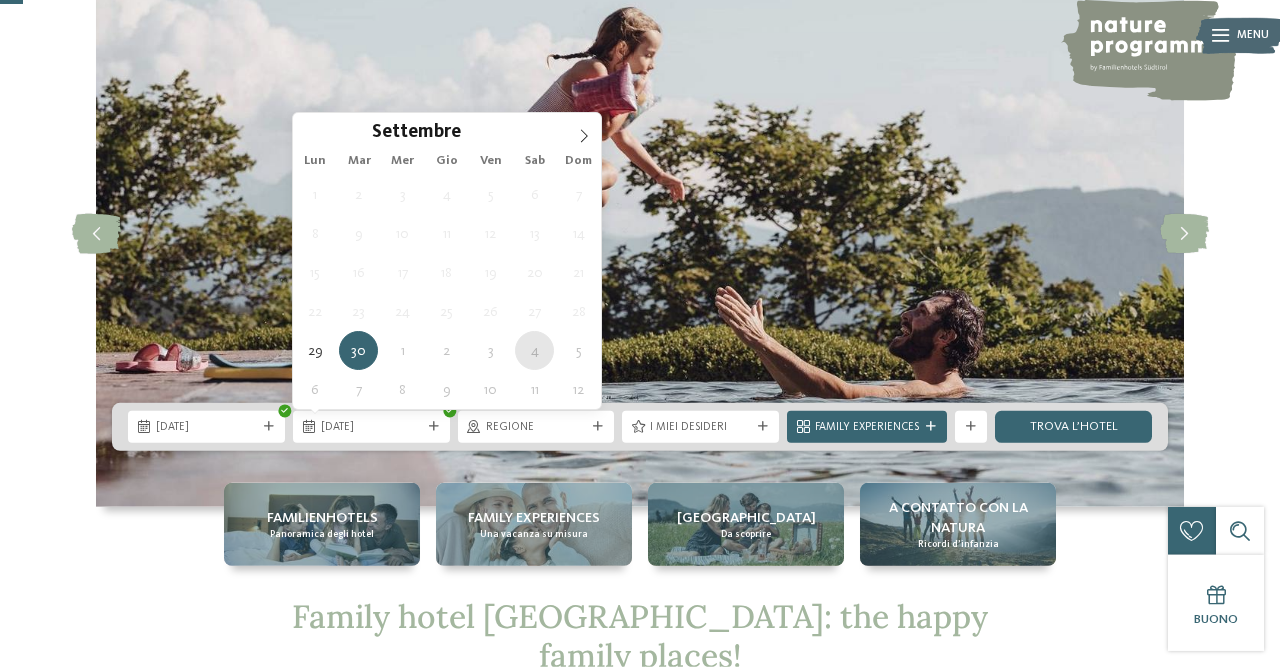type on "04.10.2025" 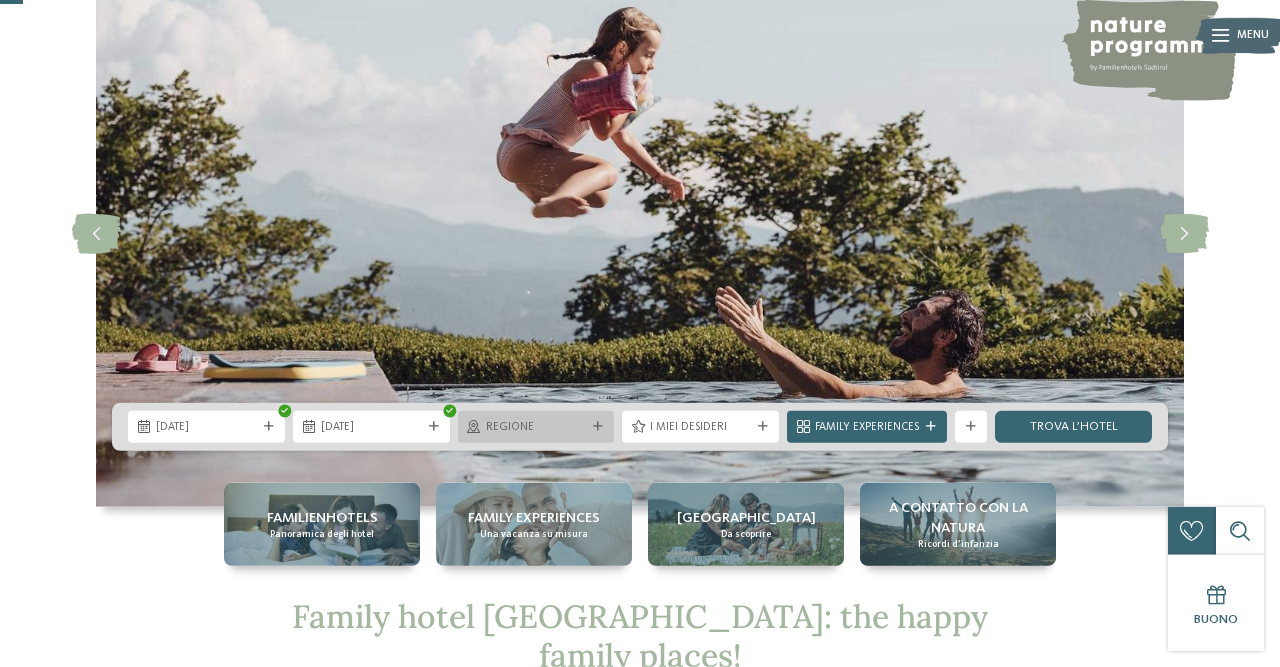 click on "Regione" at bounding box center (536, 428) 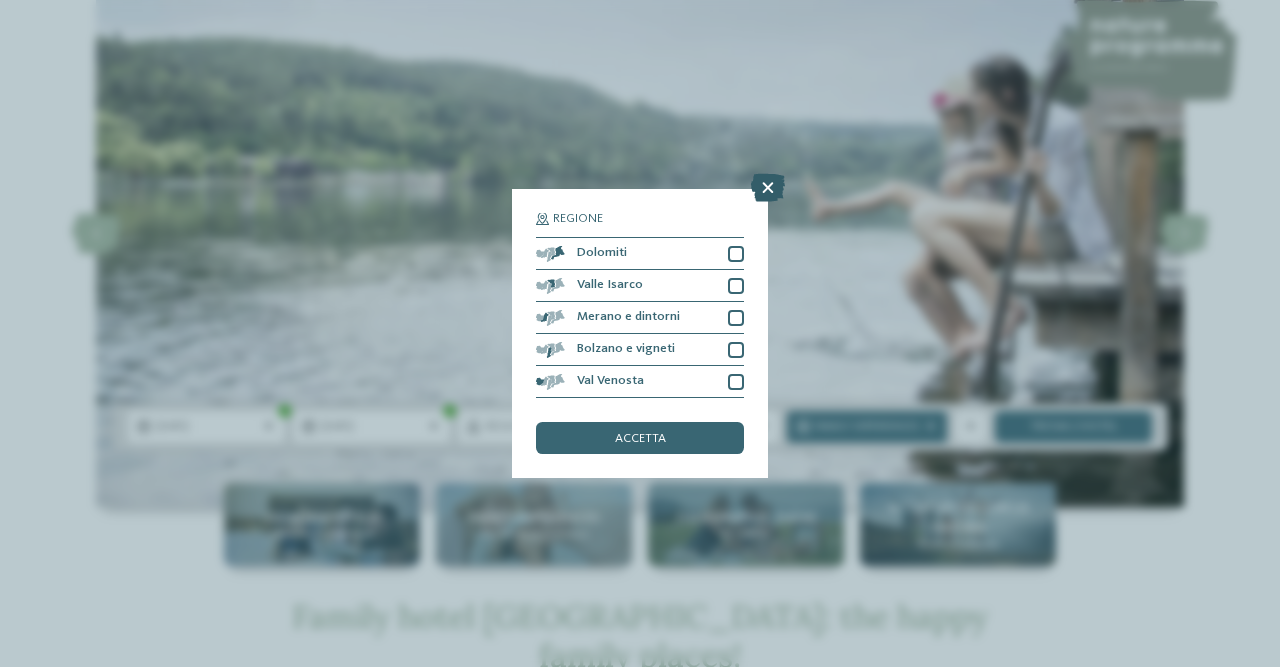 click at bounding box center [768, 188] 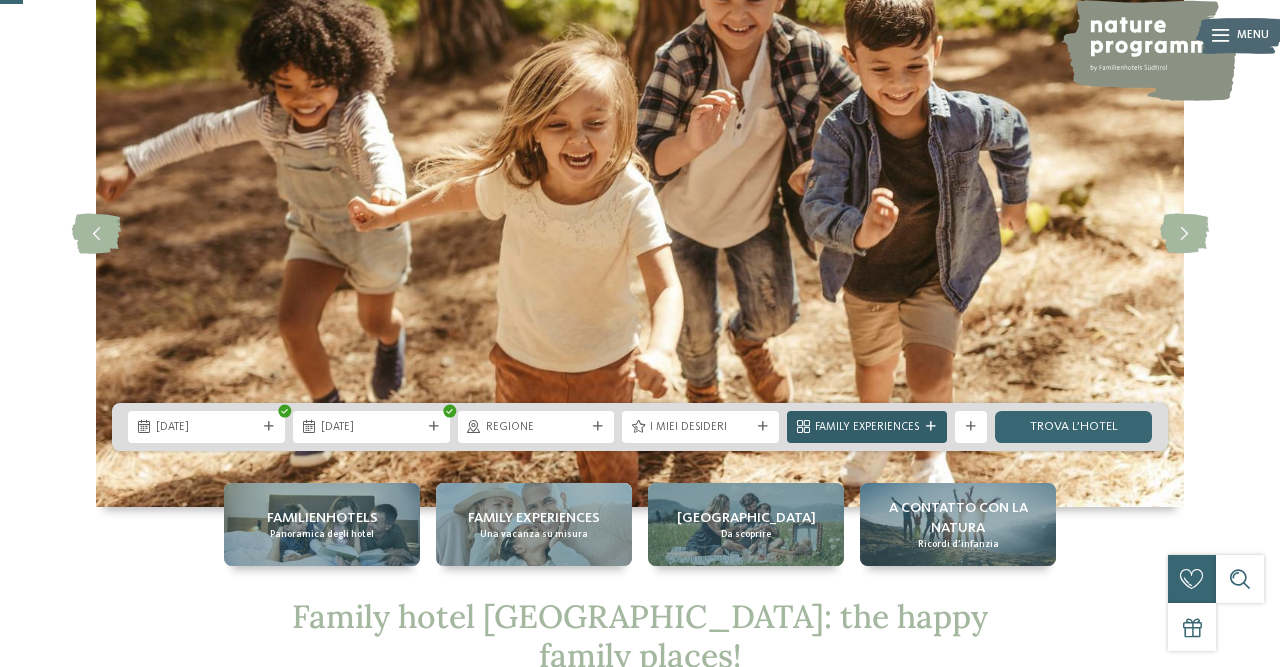 click on "Family Experiences" at bounding box center (867, 428) 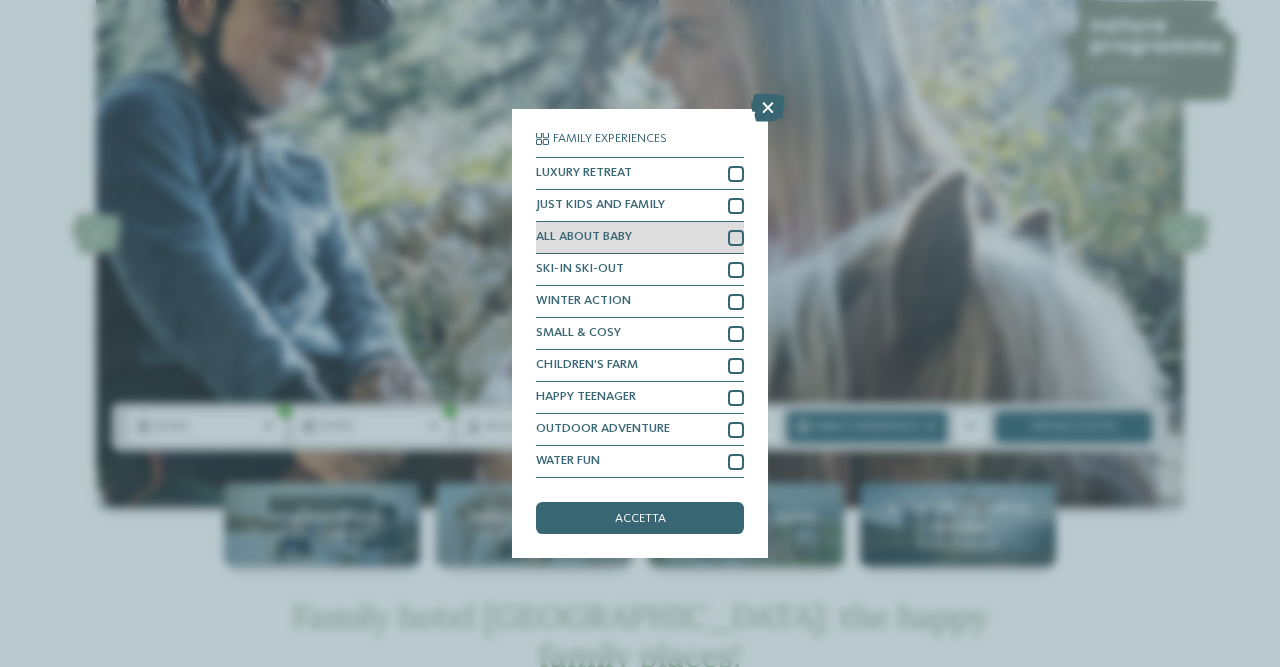 click on "ALL ABOUT BABY" at bounding box center [640, 238] 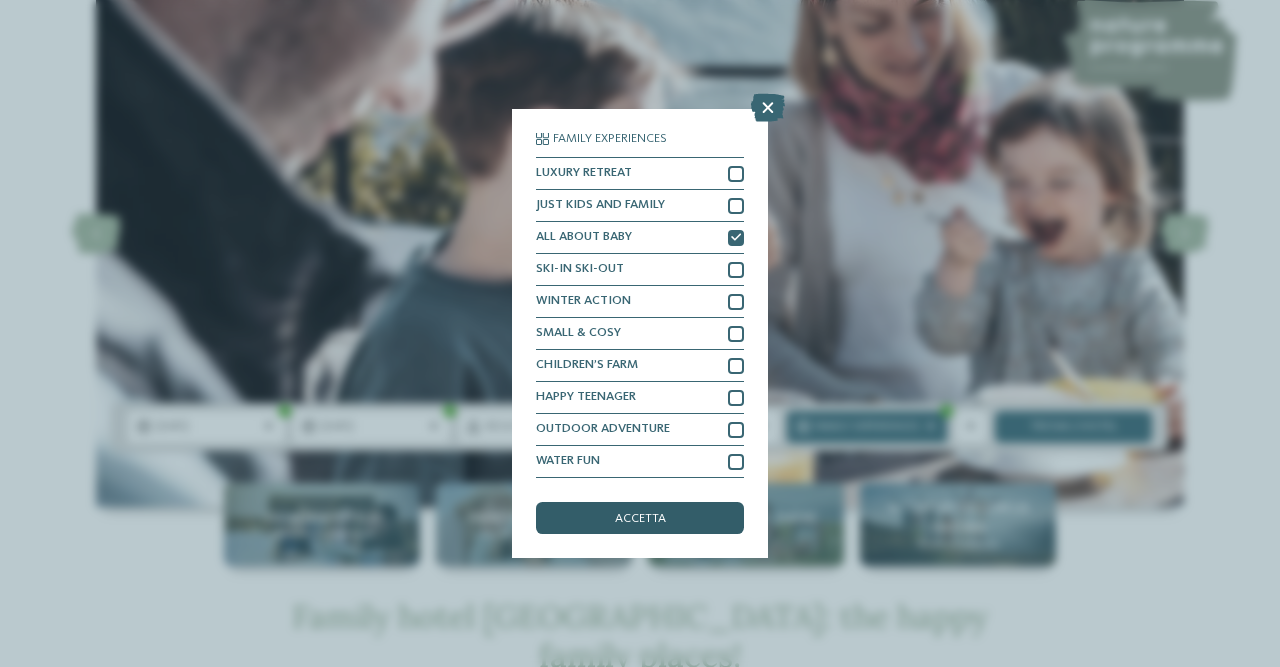 click on "accetta" at bounding box center (640, 518) 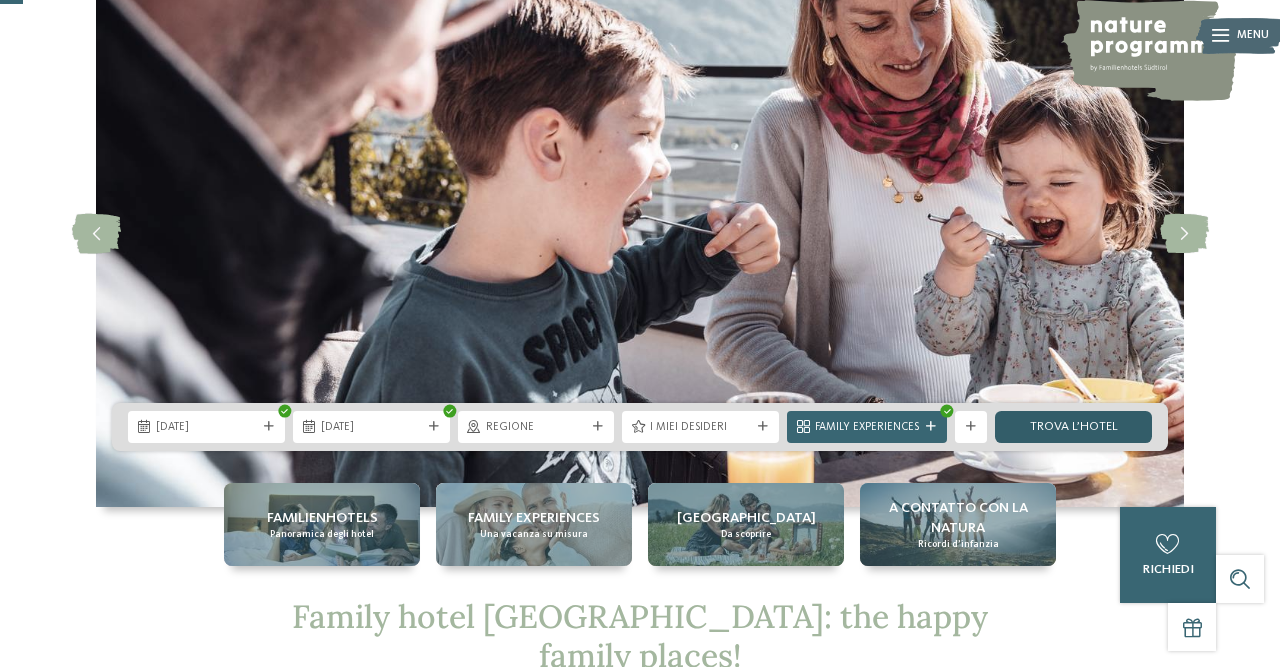 click on "trova l’hotel" at bounding box center [1073, 427] 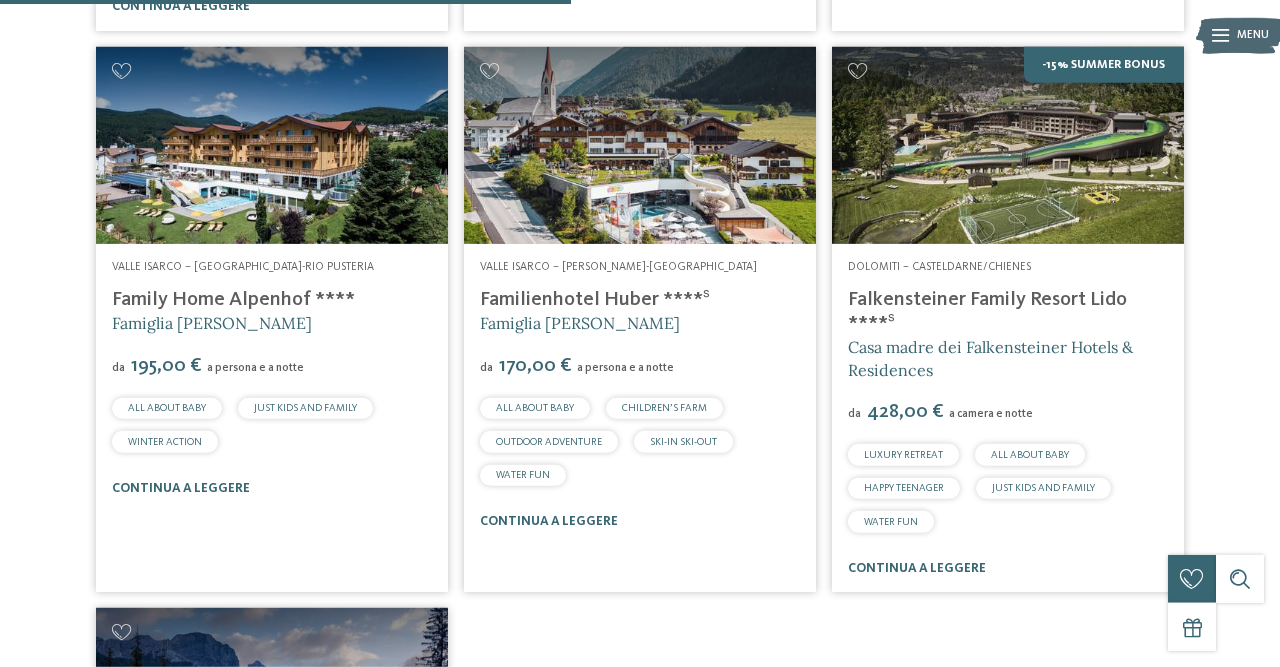 scroll, scrollTop: 1104, scrollLeft: 0, axis: vertical 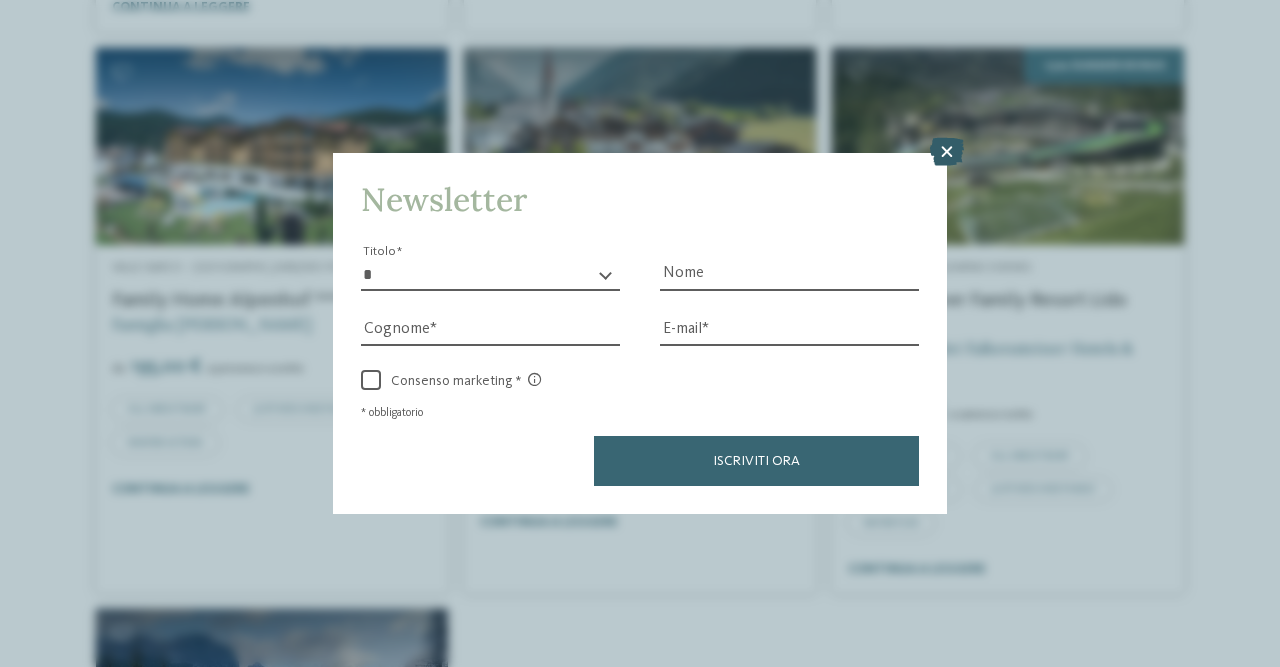 click at bounding box center (947, 152) 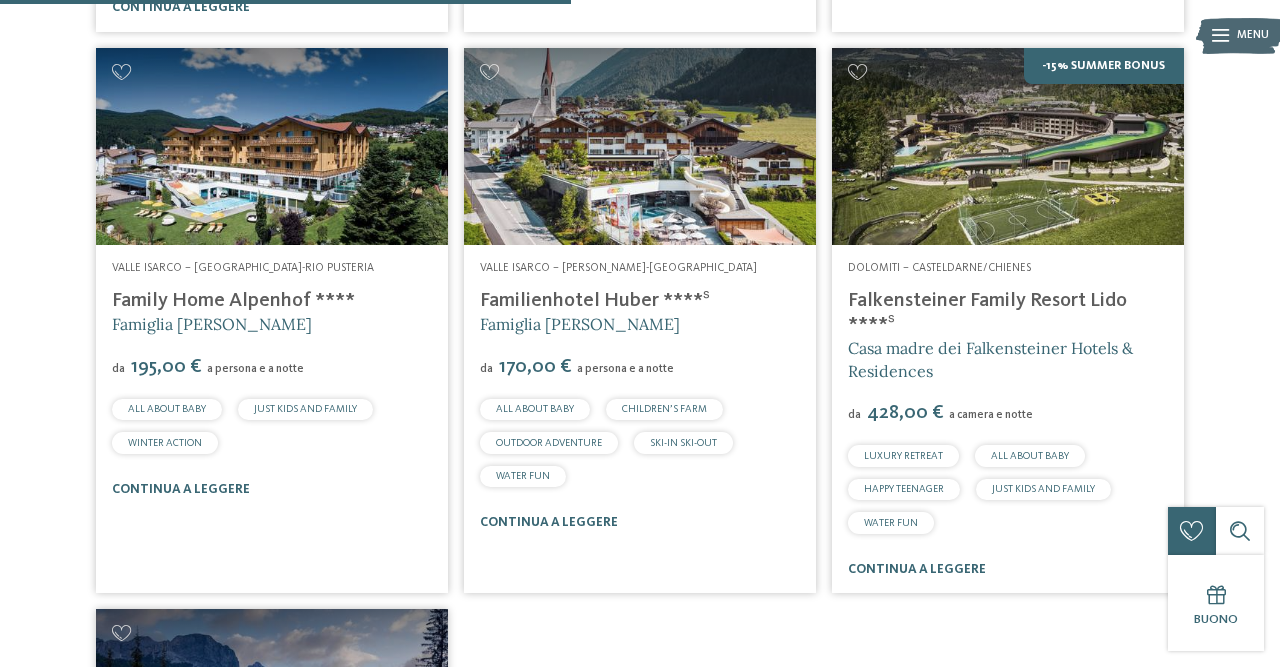 click on "Family Home Alpenhof ****" at bounding box center [233, 301] 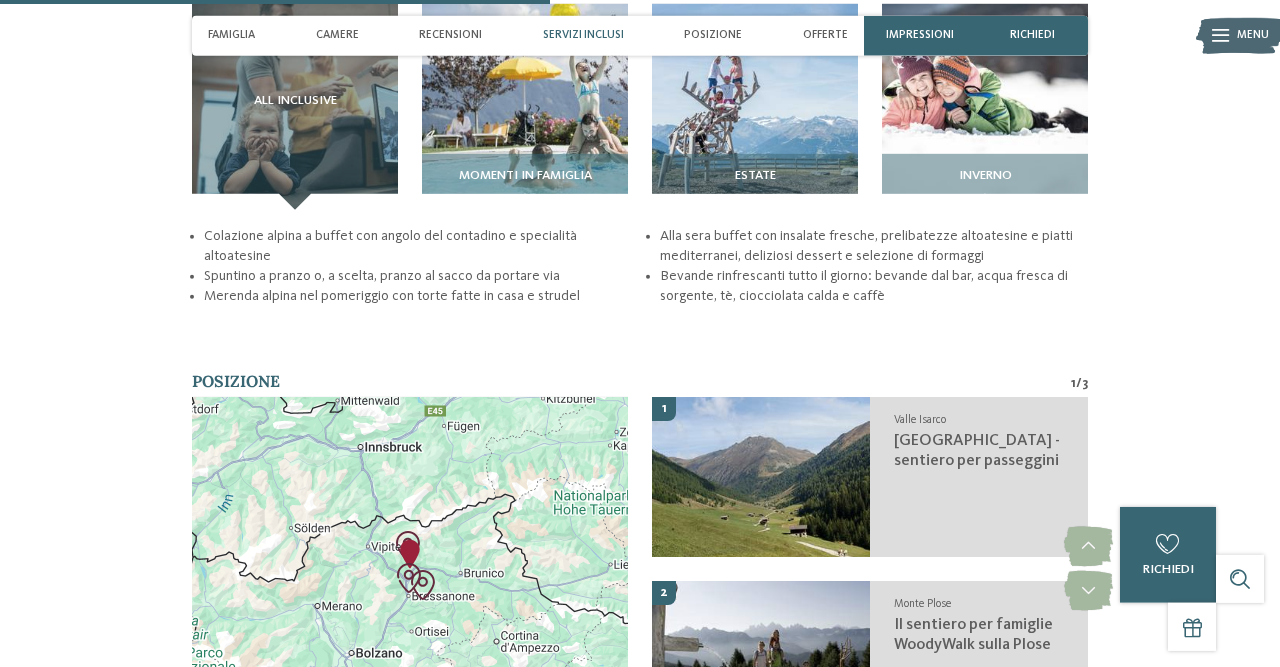 scroll, scrollTop: 2396, scrollLeft: 0, axis: vertical 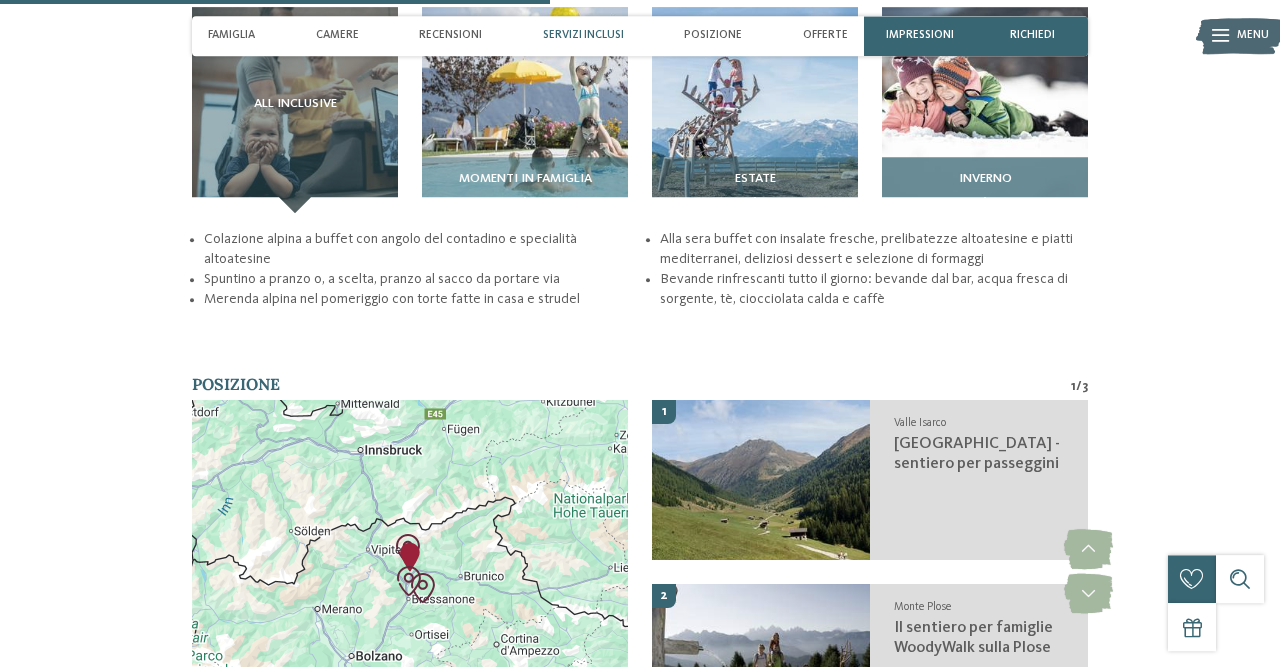 click on "Inverno" at bounding box center [985, 185] 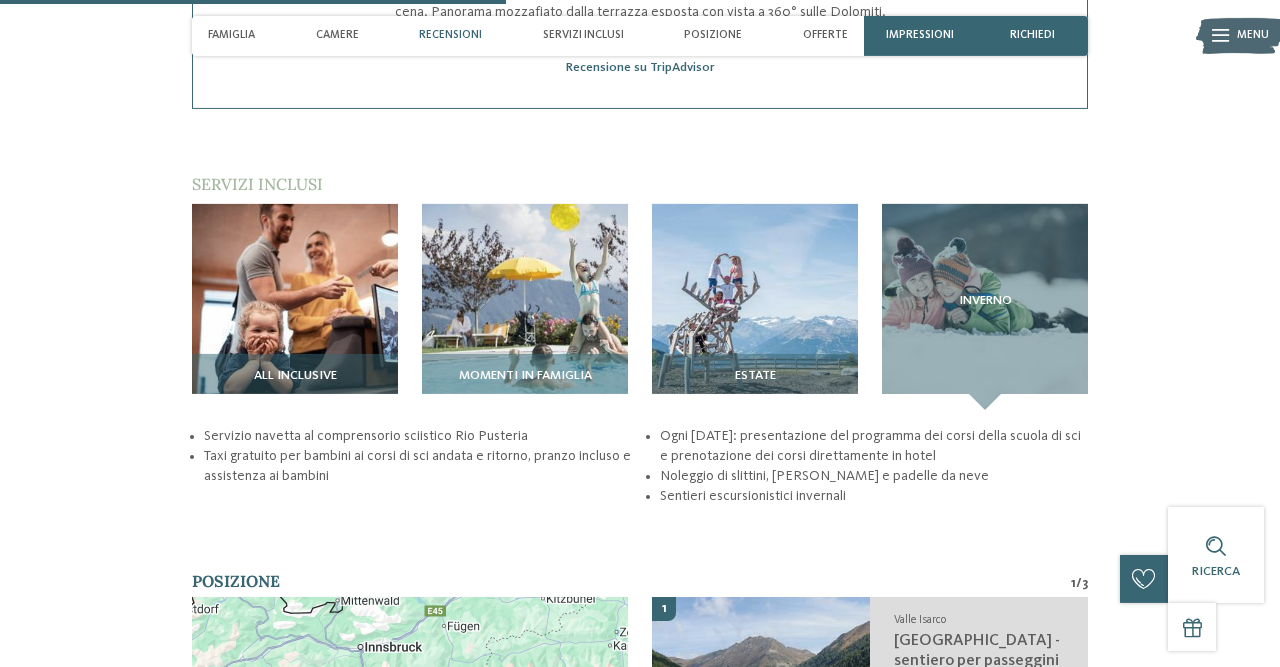 scroll, scrollTop: 2198, scrollLeft: 0, axis: vertical 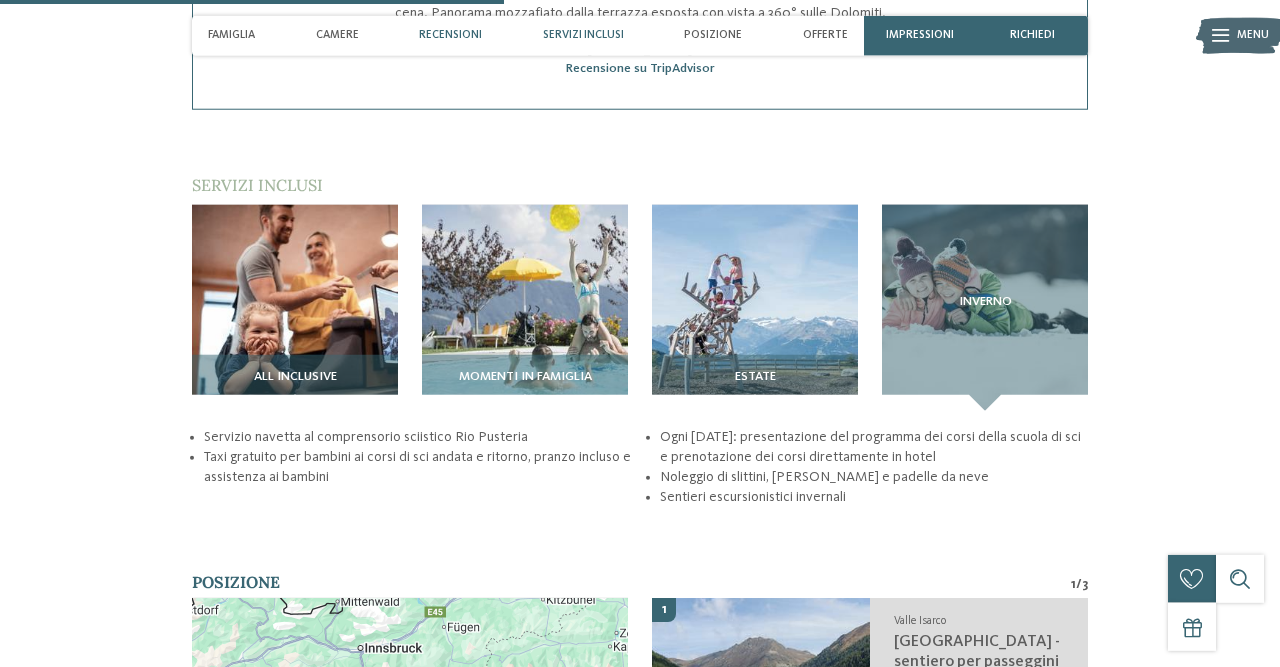 click on "Servizi inclusi" at bounding box center [583, 35] 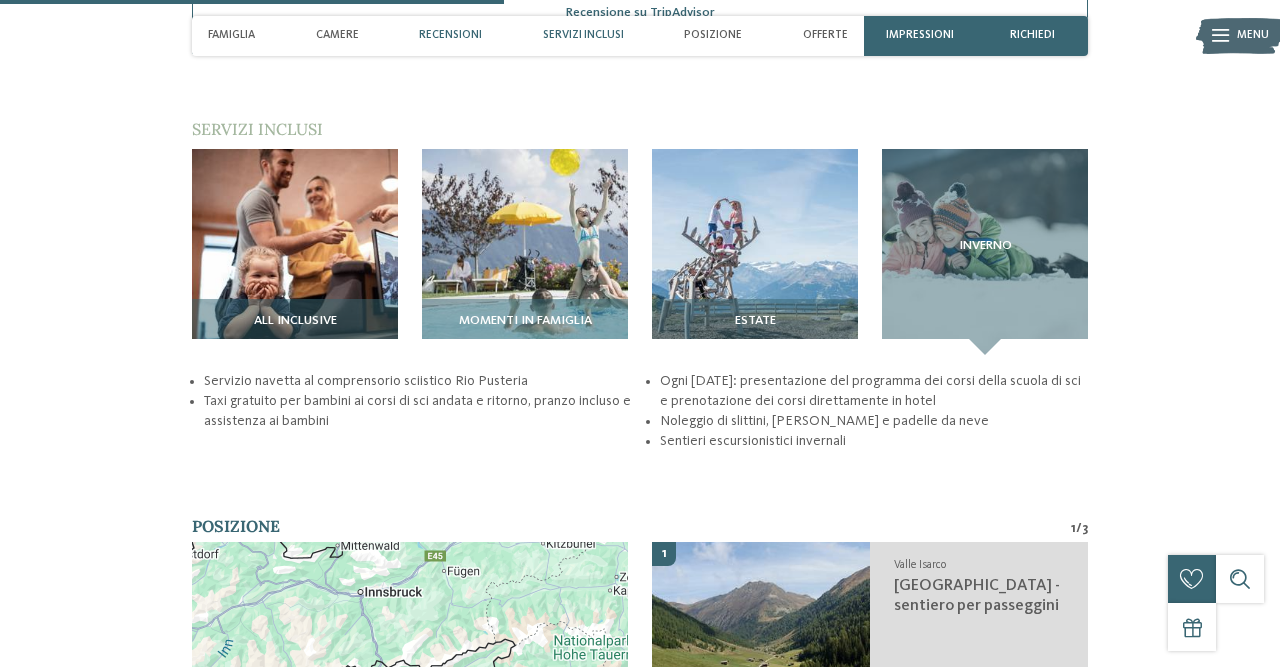scroll, scrollTop: 2261, scrollLeft: 0, axis: vertical 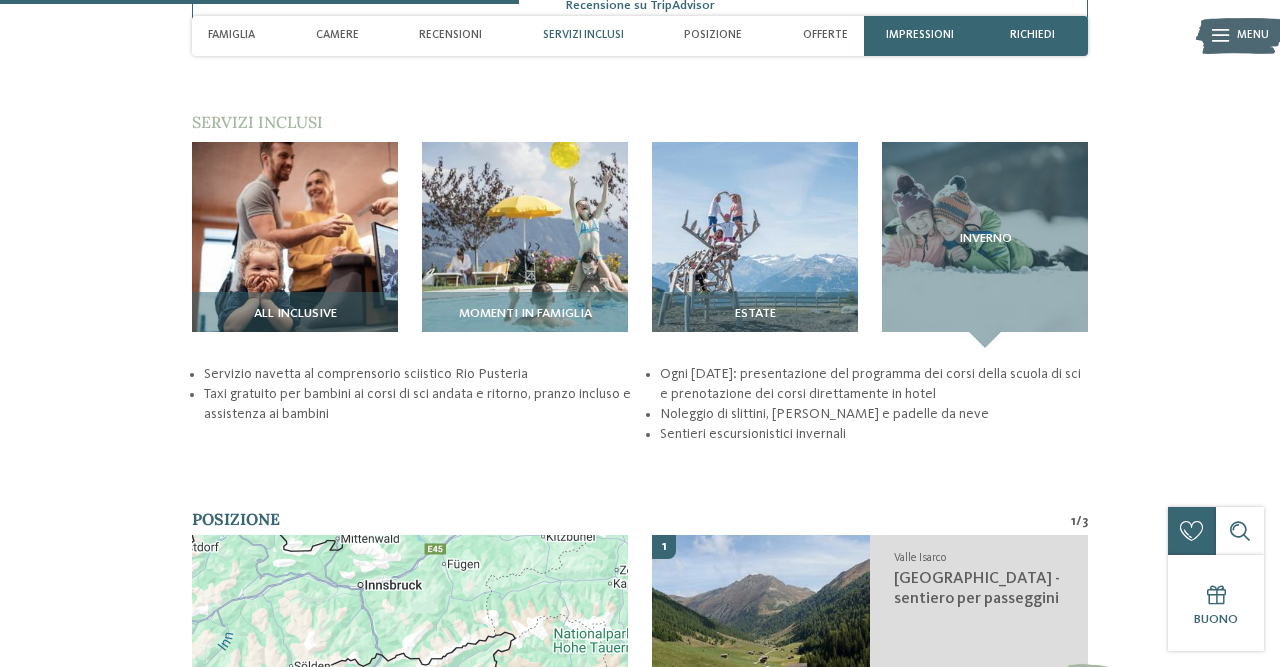 click on "Servizi inclusi" at bounding box center (583, 35) 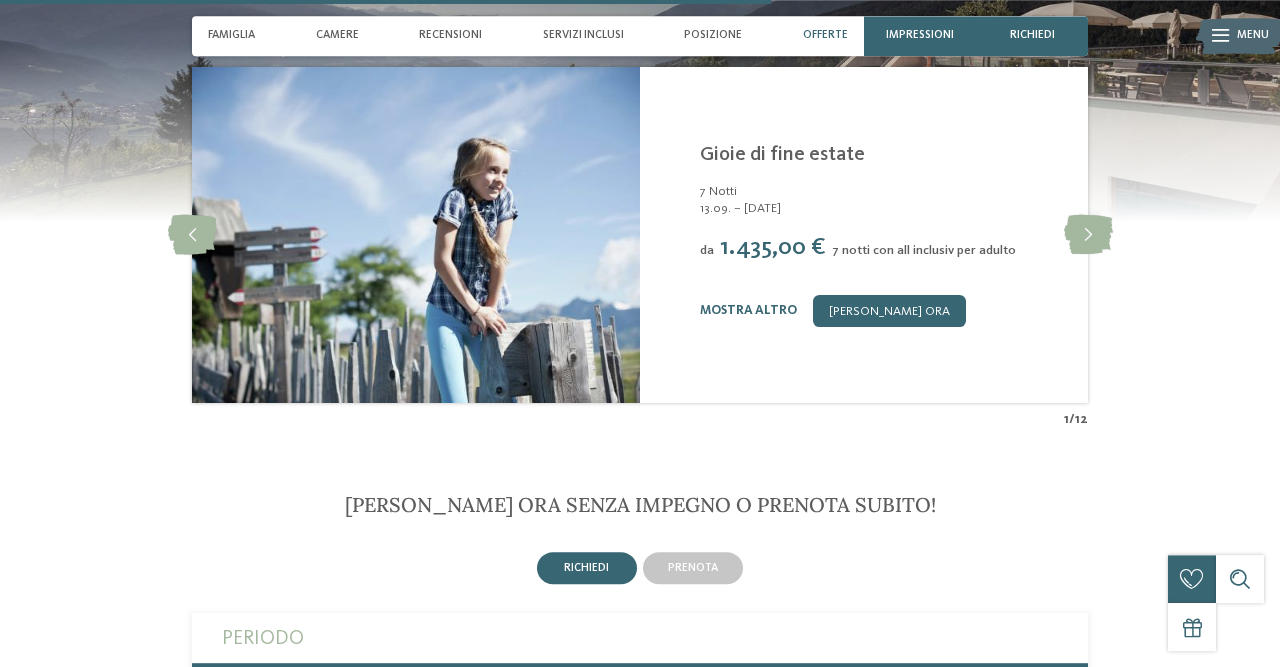 scroll, scrollTop: 3378, scrollLeft: 0, axis: vertical 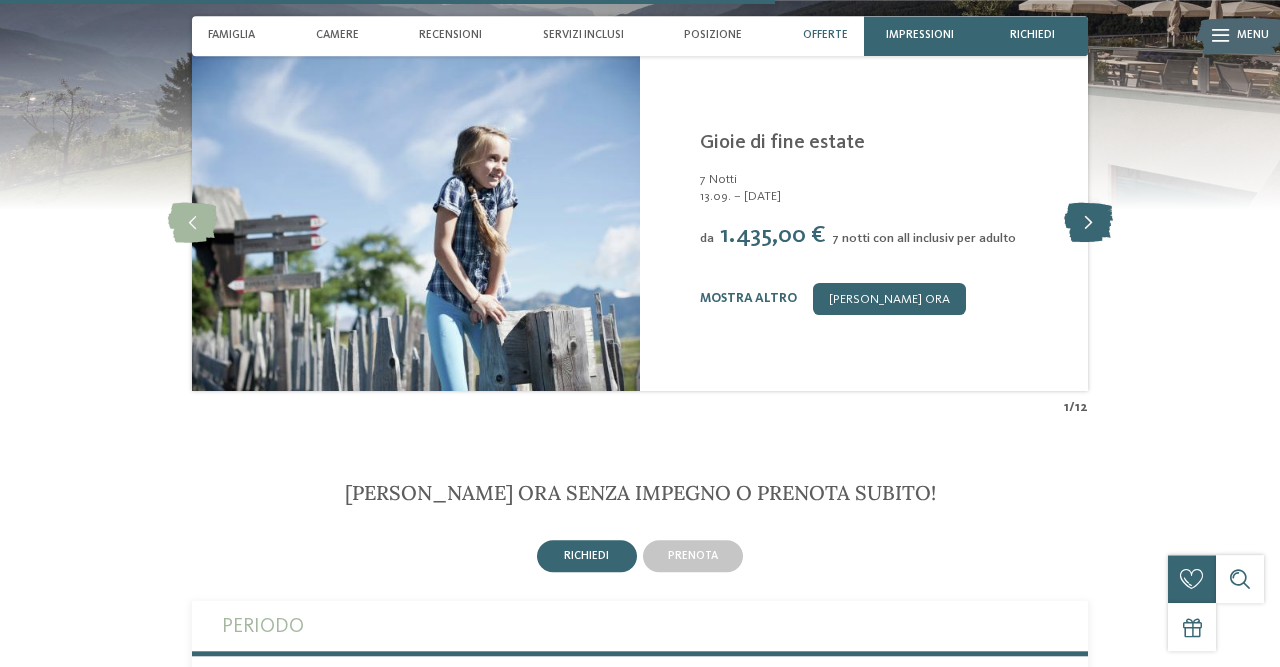 click at bounding box center [1088, 223] 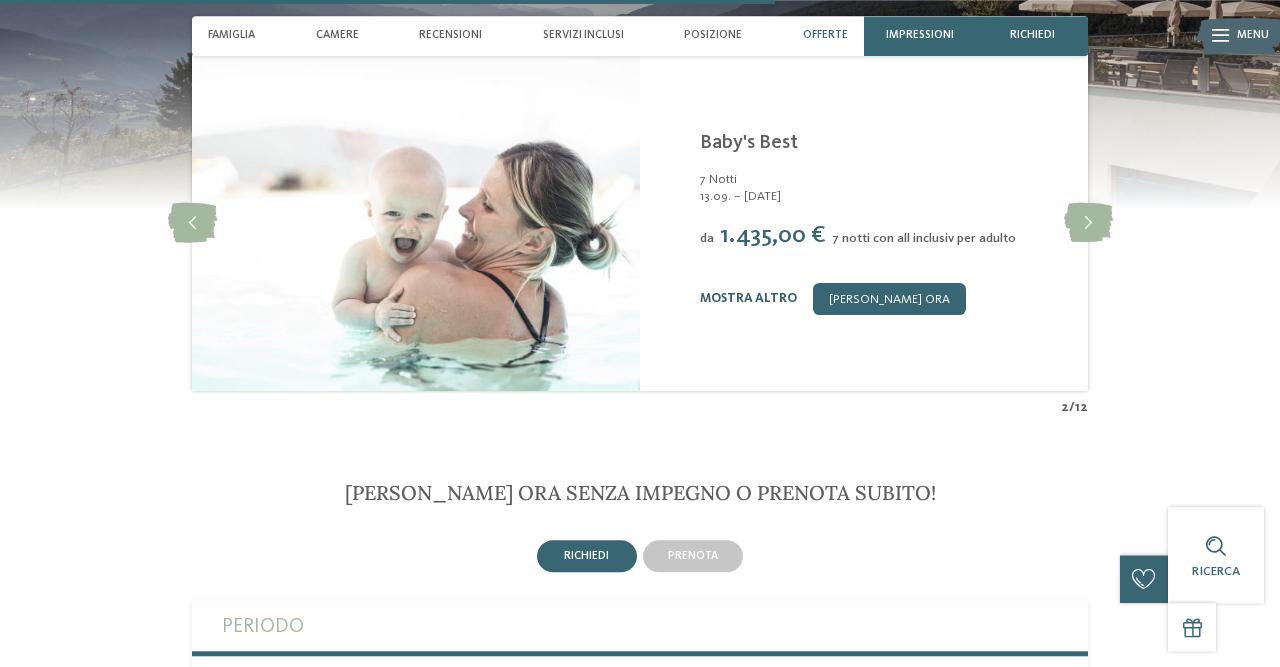 click on "mostra altro" at bounding box center [748, 298] 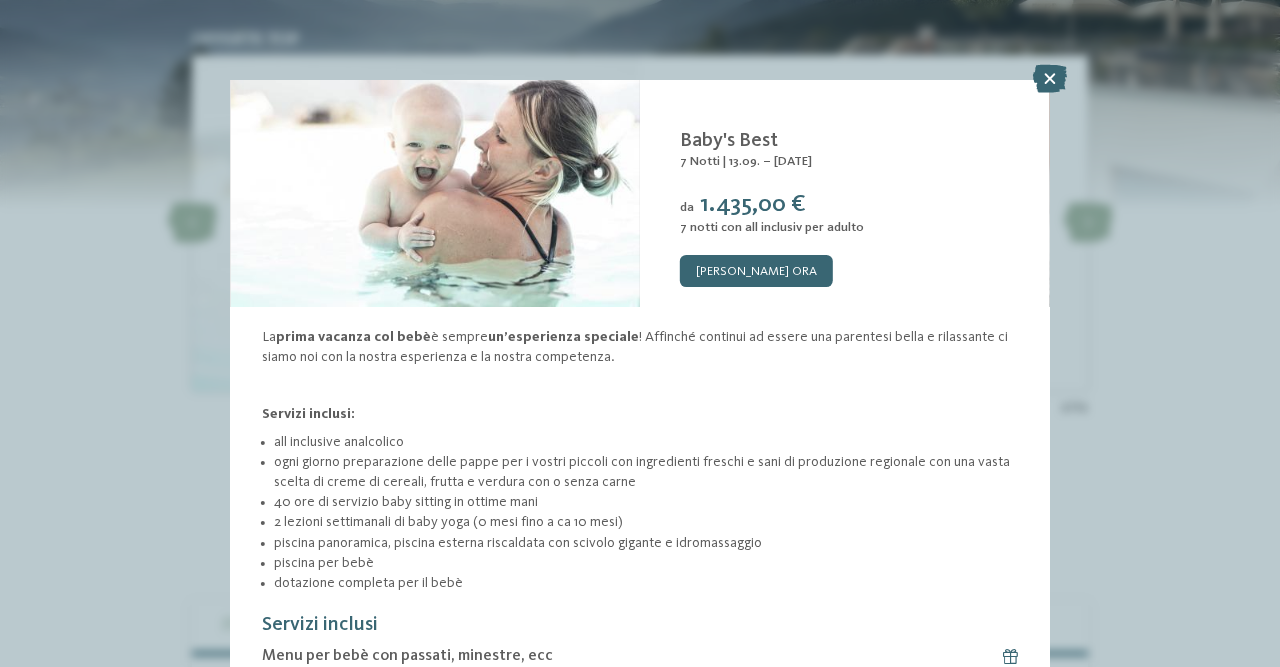 scroll, scrollTop: 0, scrollLeft: 0, axis: both 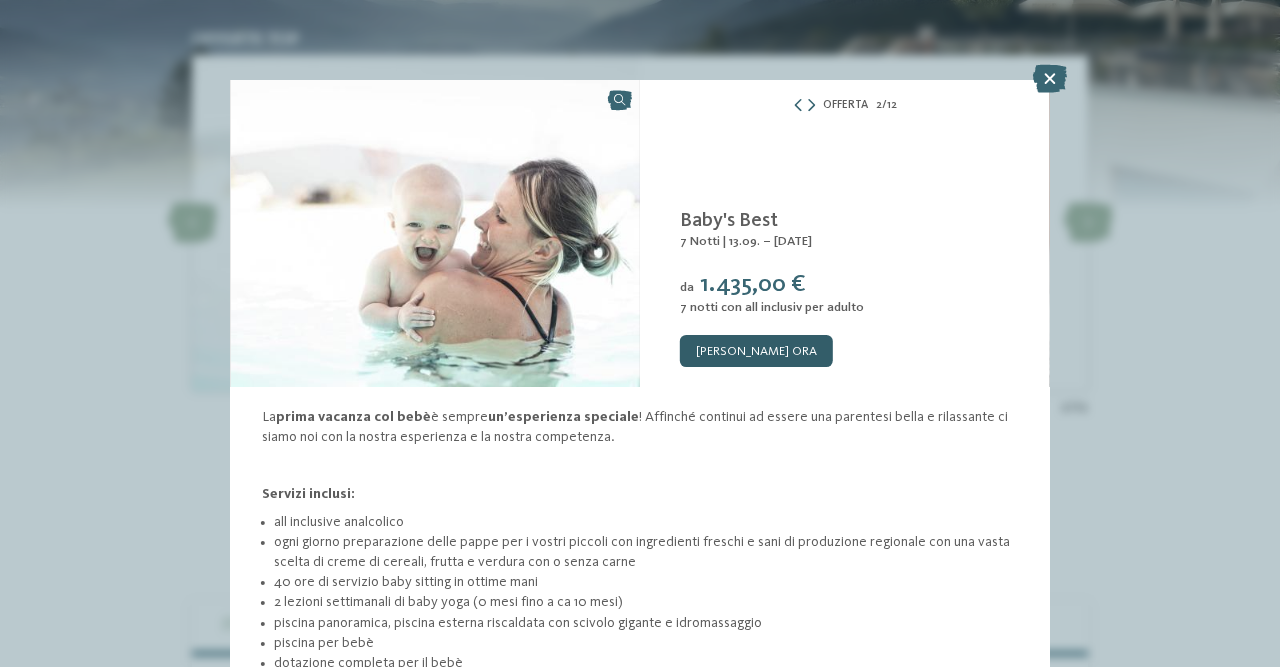 click on "[PERSON_NAME] ora" at bounding box center [756, 351] 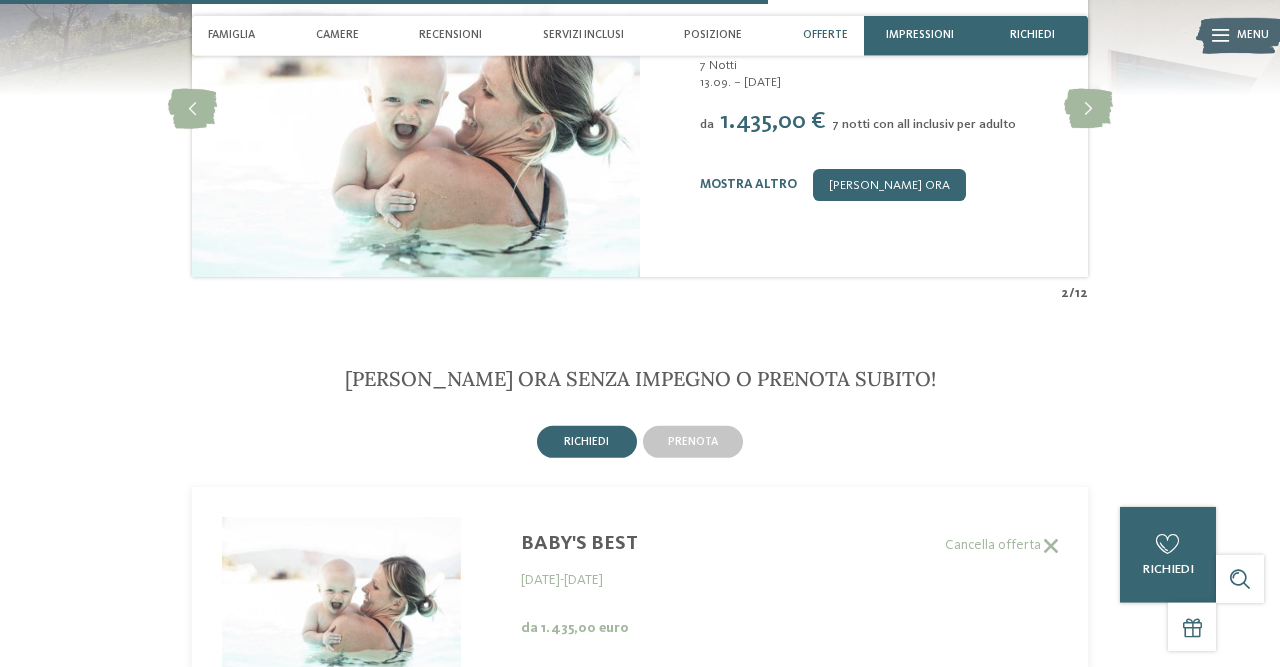scroll, scrollTop: 3328, scrollLeft: 0, axis: vertical 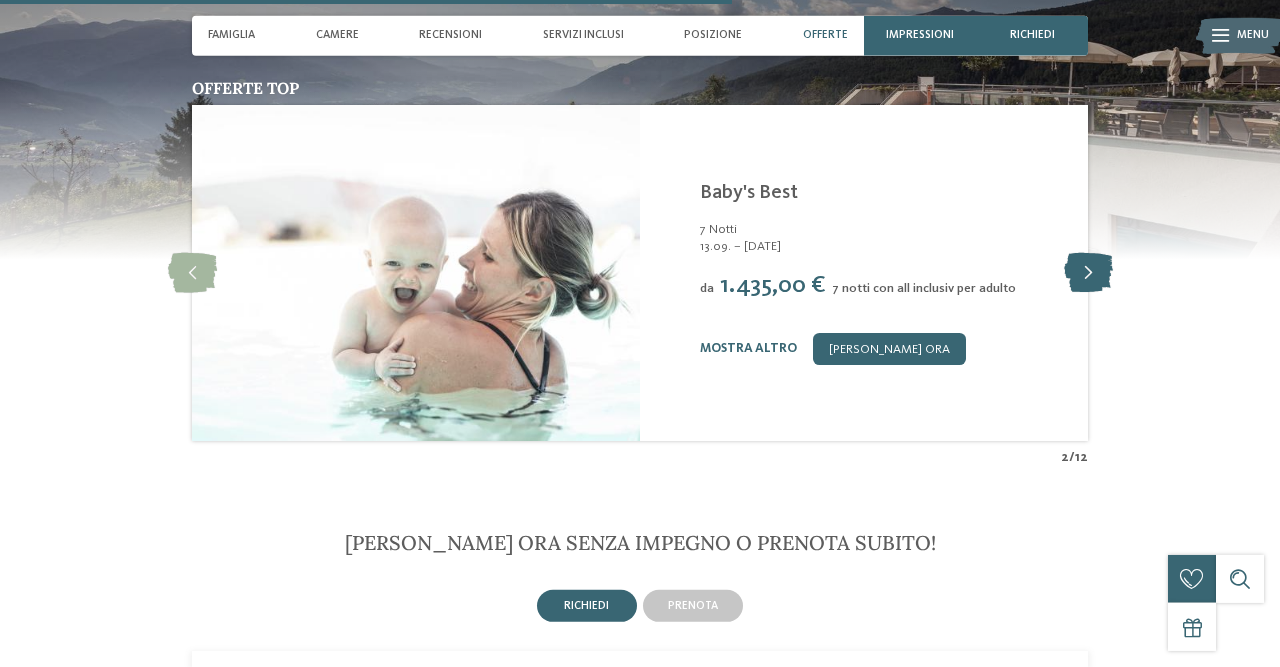 click at bounding box center [1088, 273] 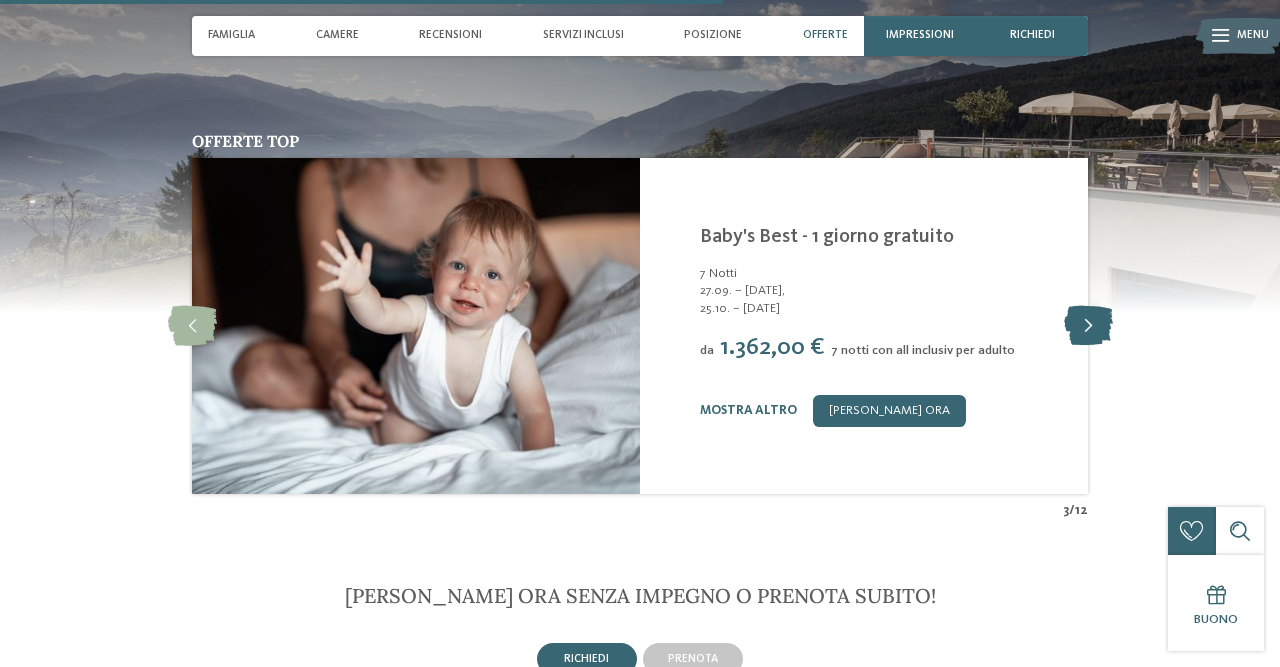 scroll, scrollTop: 3272, scrollLeft: 0, axis: vertical 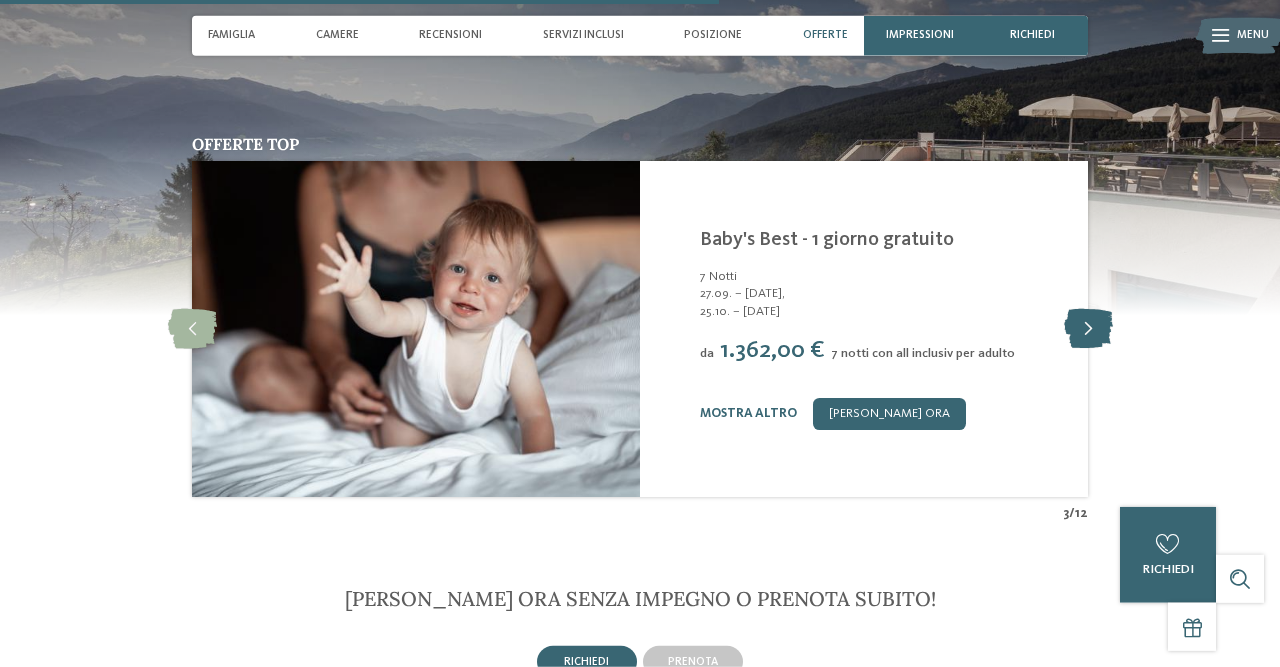 click at bounding box center (1088, 329) 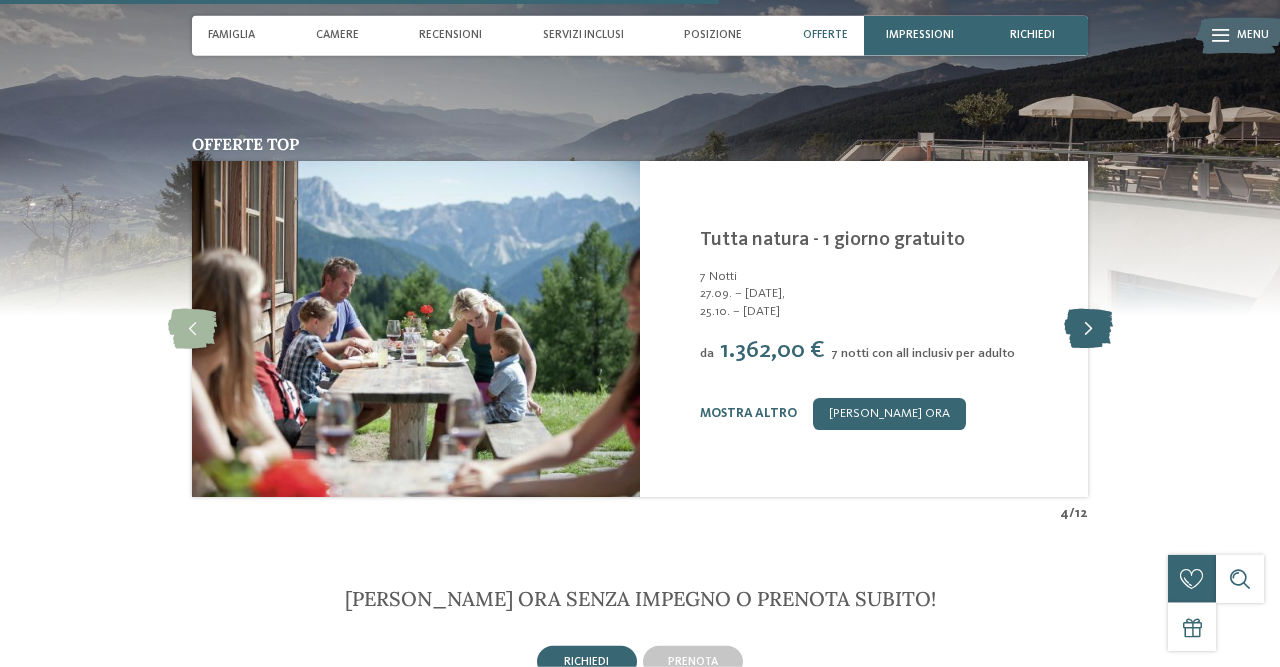 click at bounding box center (1088, 329) 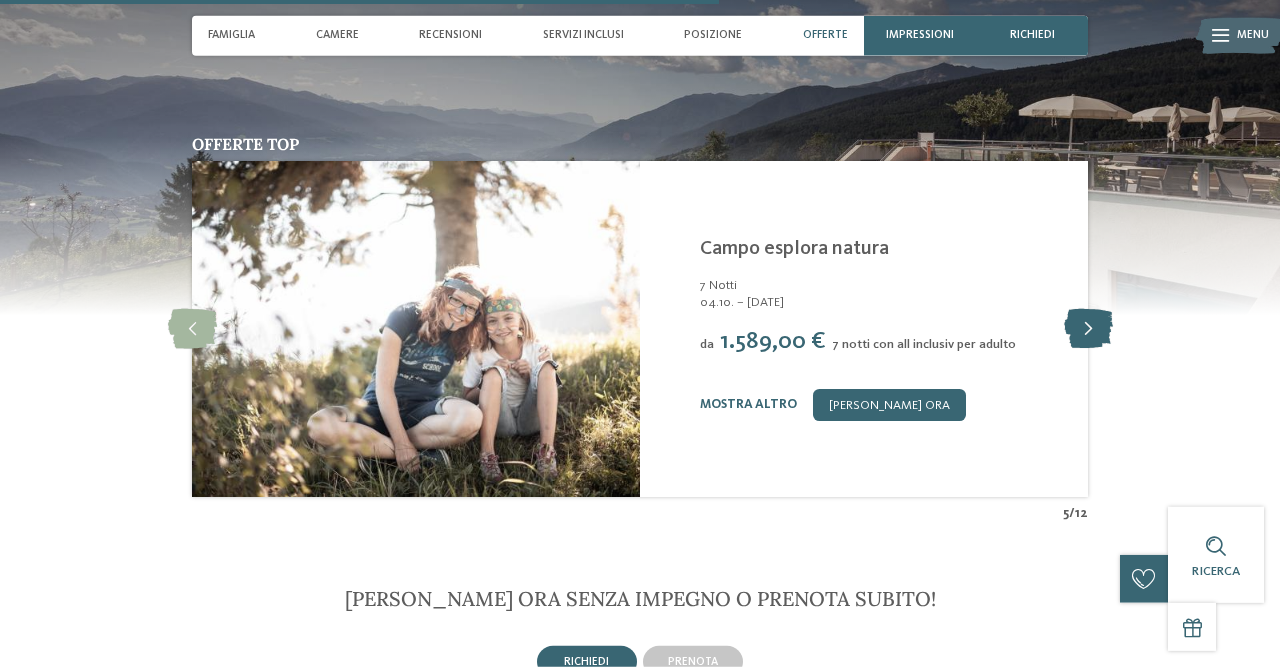 click at bounding box center (1088, 329) 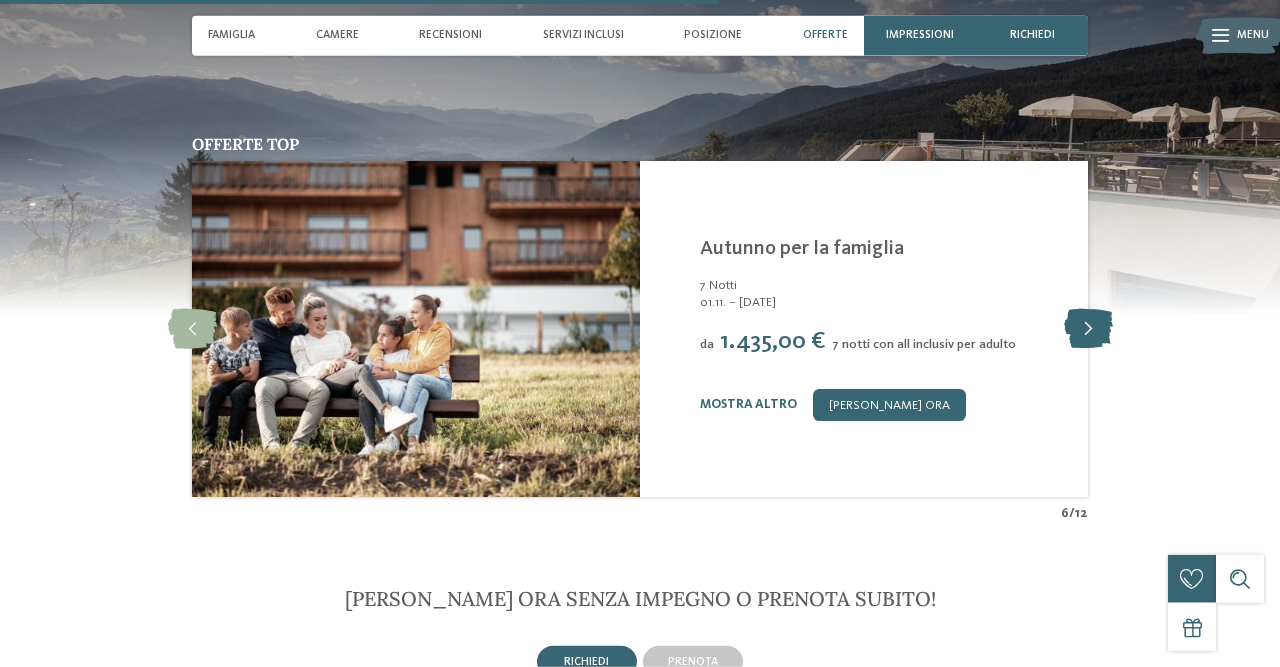 click at bounding box center [1088, 329] 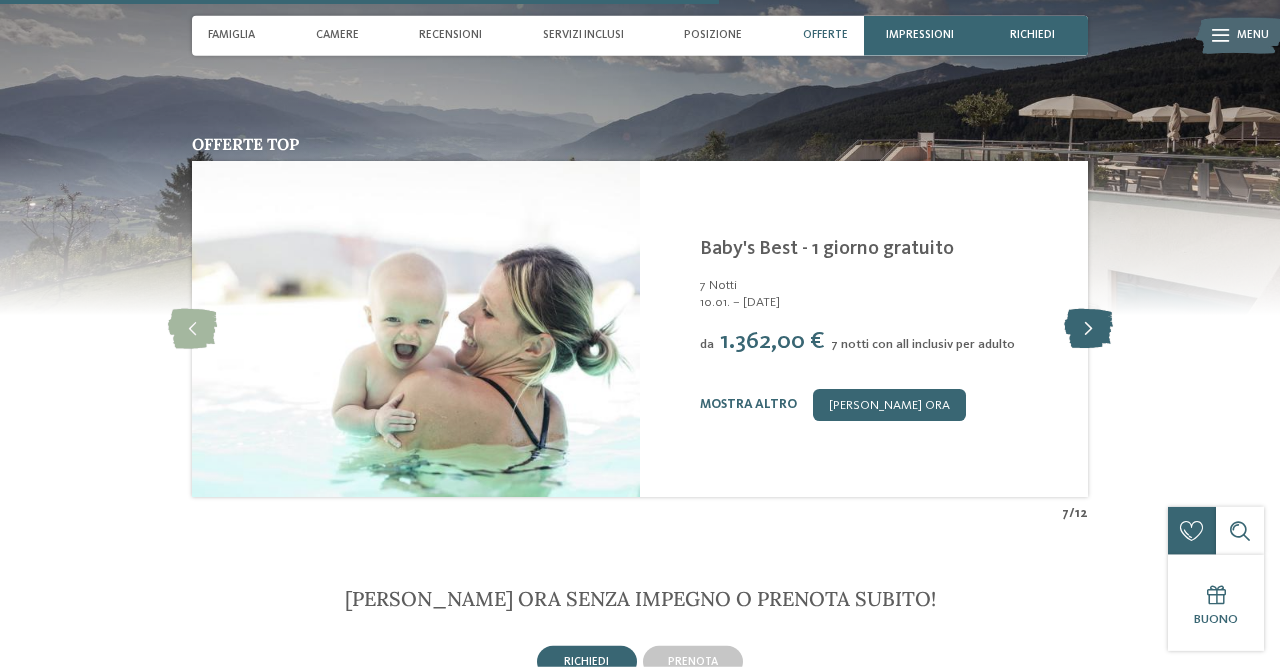 click at bounding box center [1088, 329] 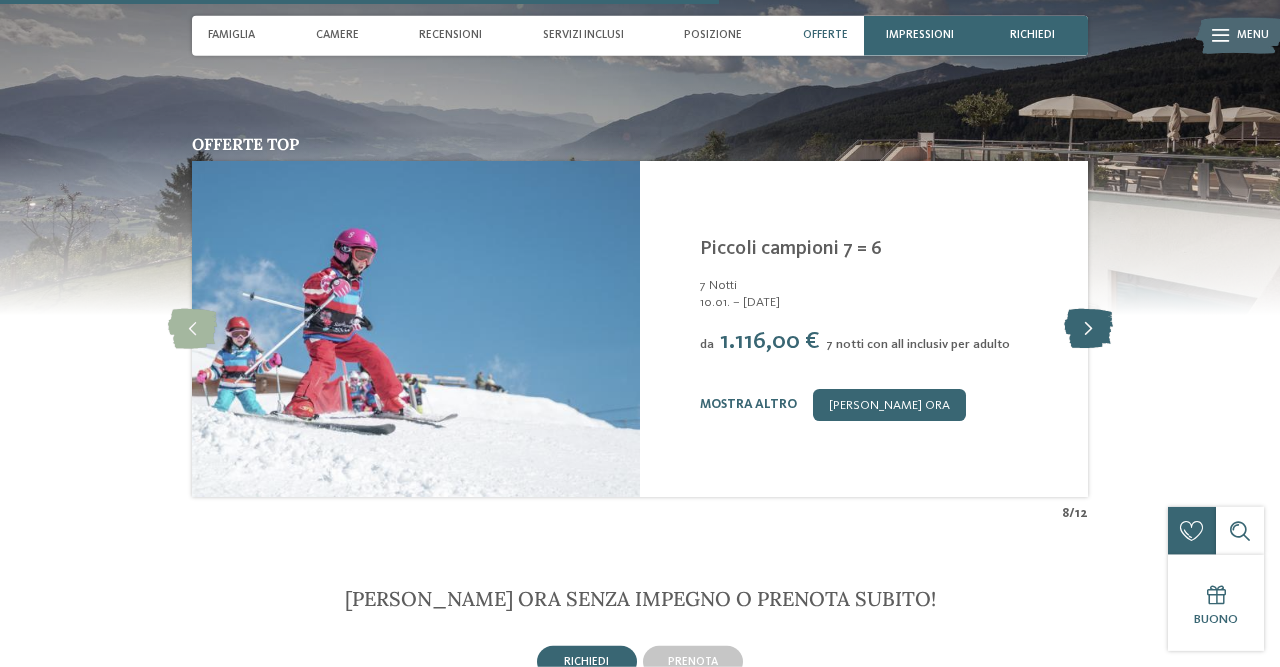 click at bounding box center (1088, 329) 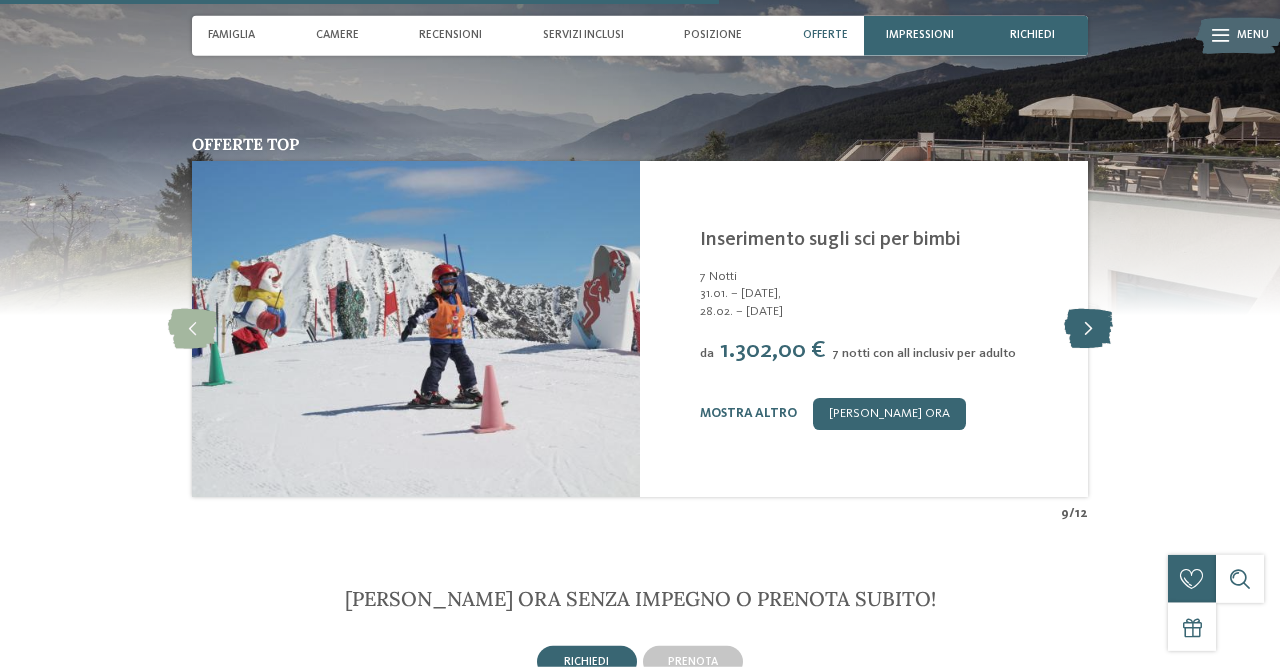 click at bounding box center (1088, 329) 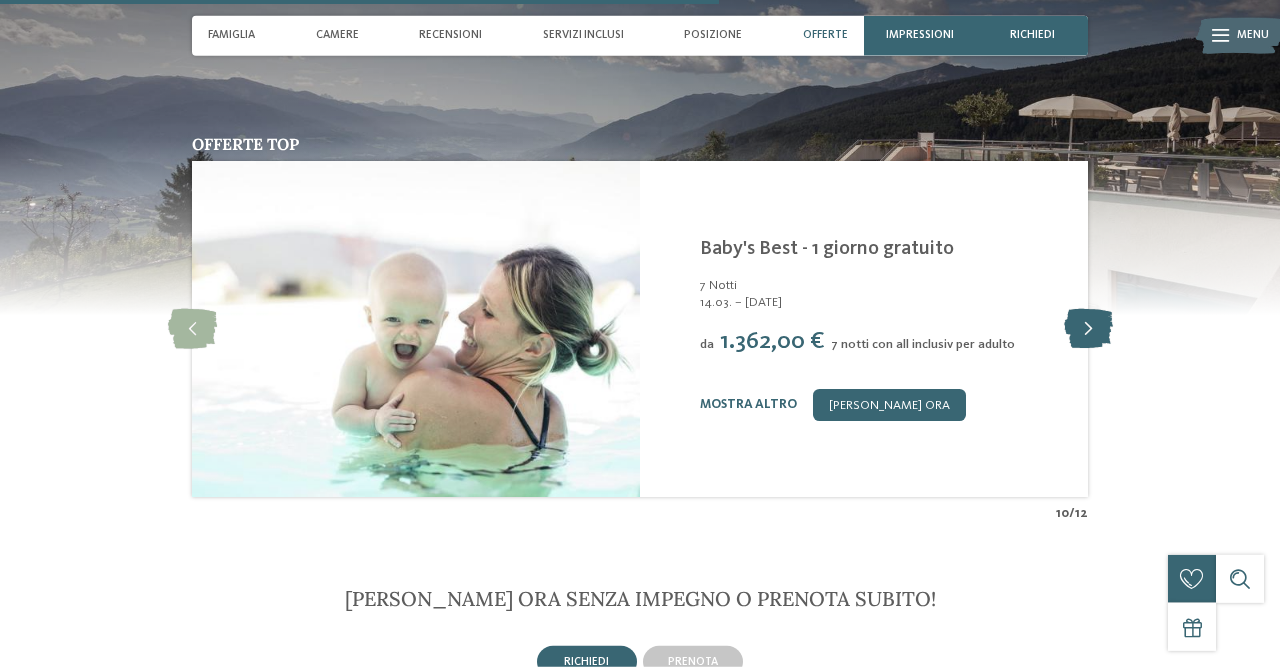 click at bounding box center (1088, 329) 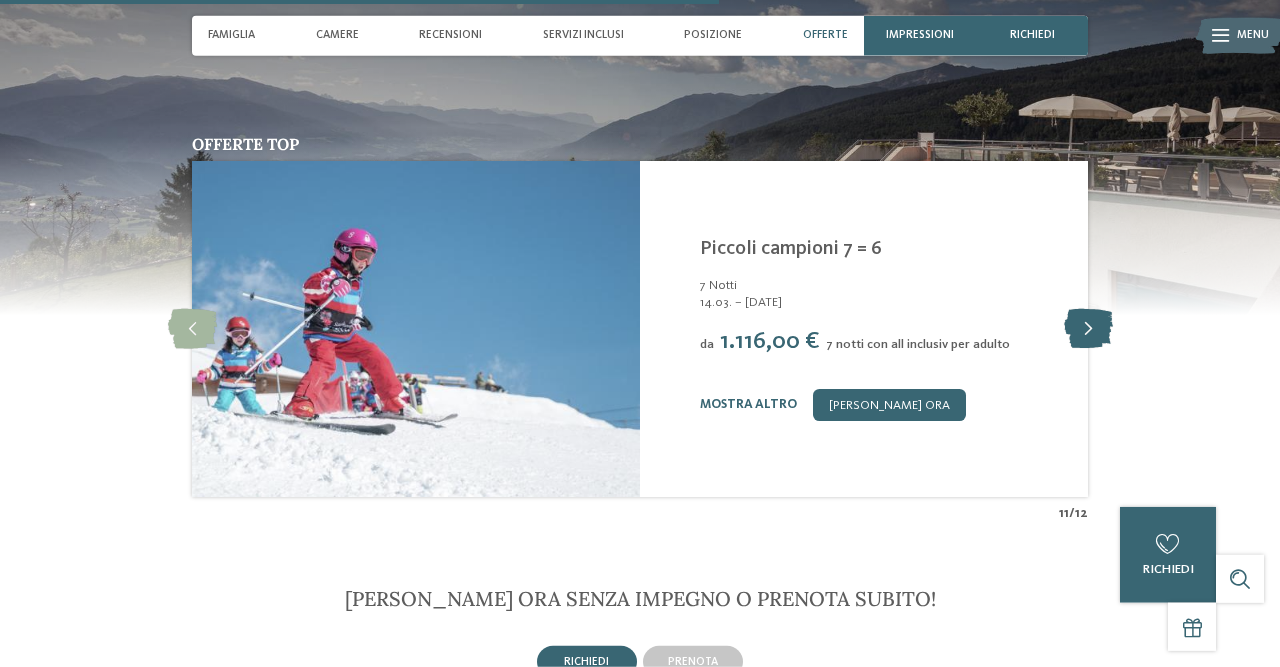 click at bounding box center [1088, 329] 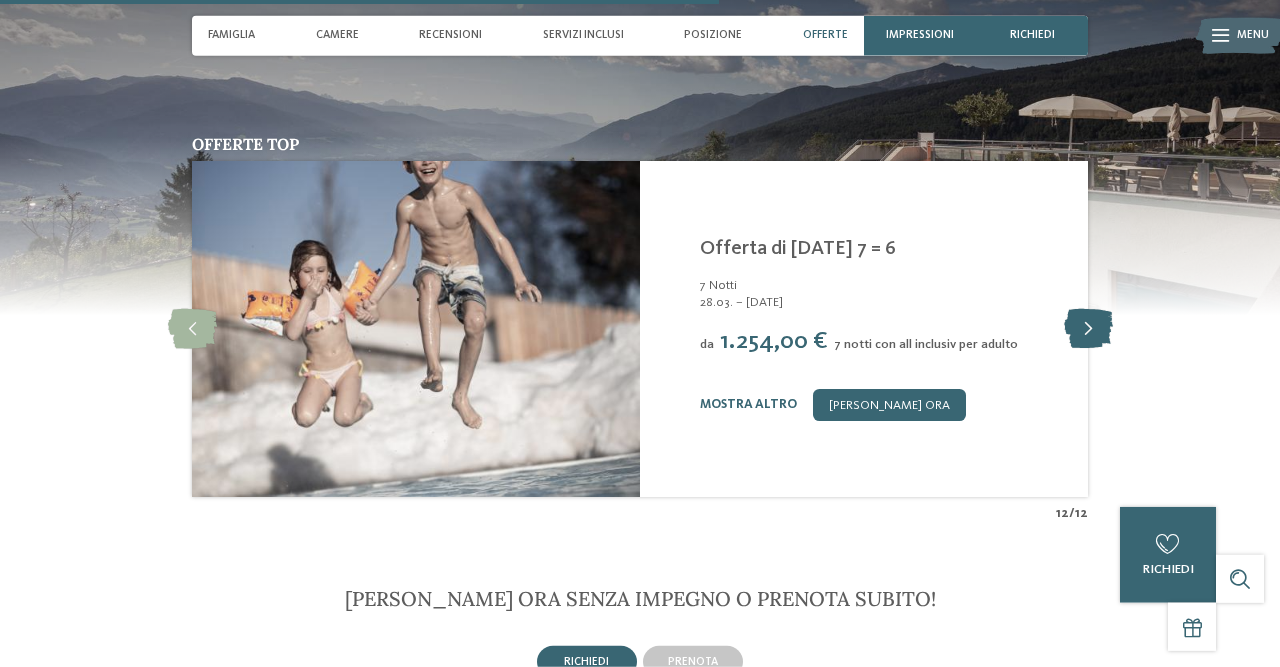 click at bounding box center [1088, 329] 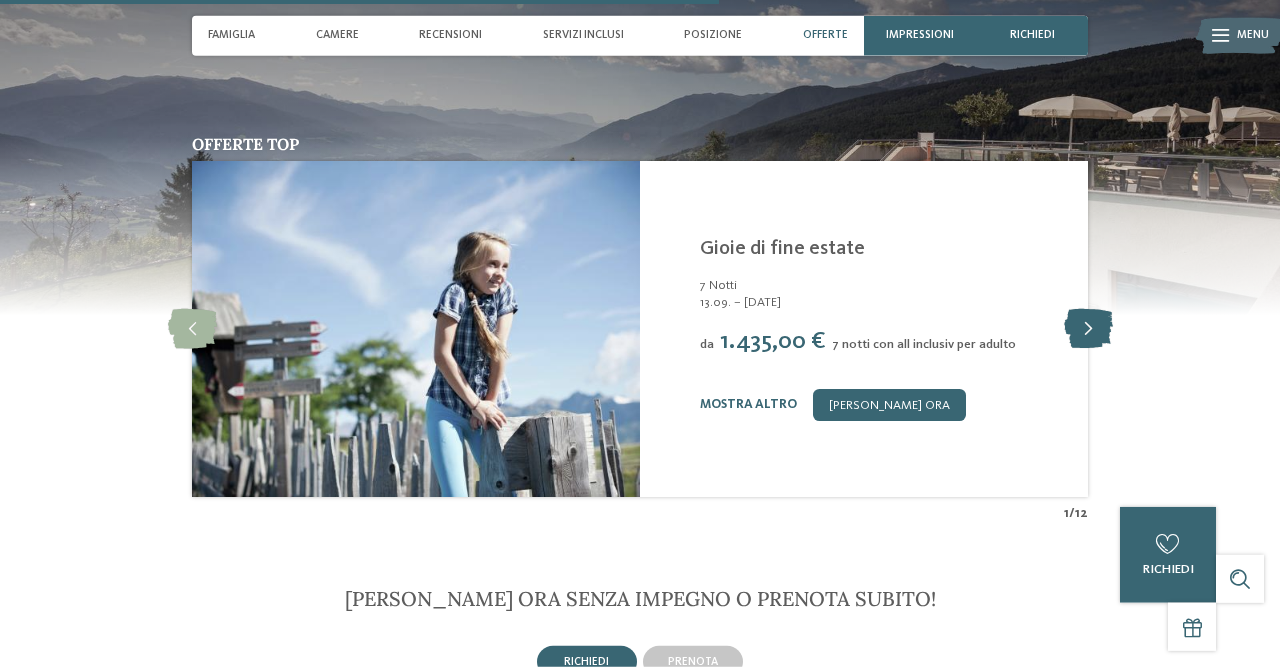 click at bounding box center [1088, 329] 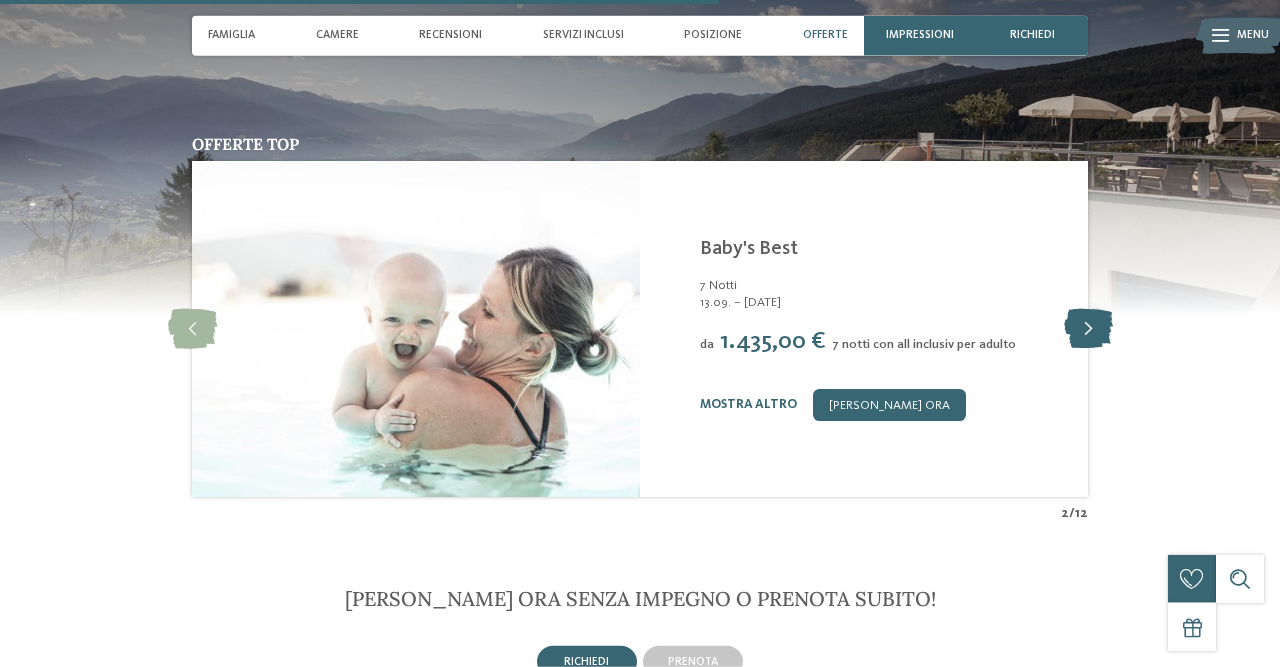 click at bounding box center [1088, 329] 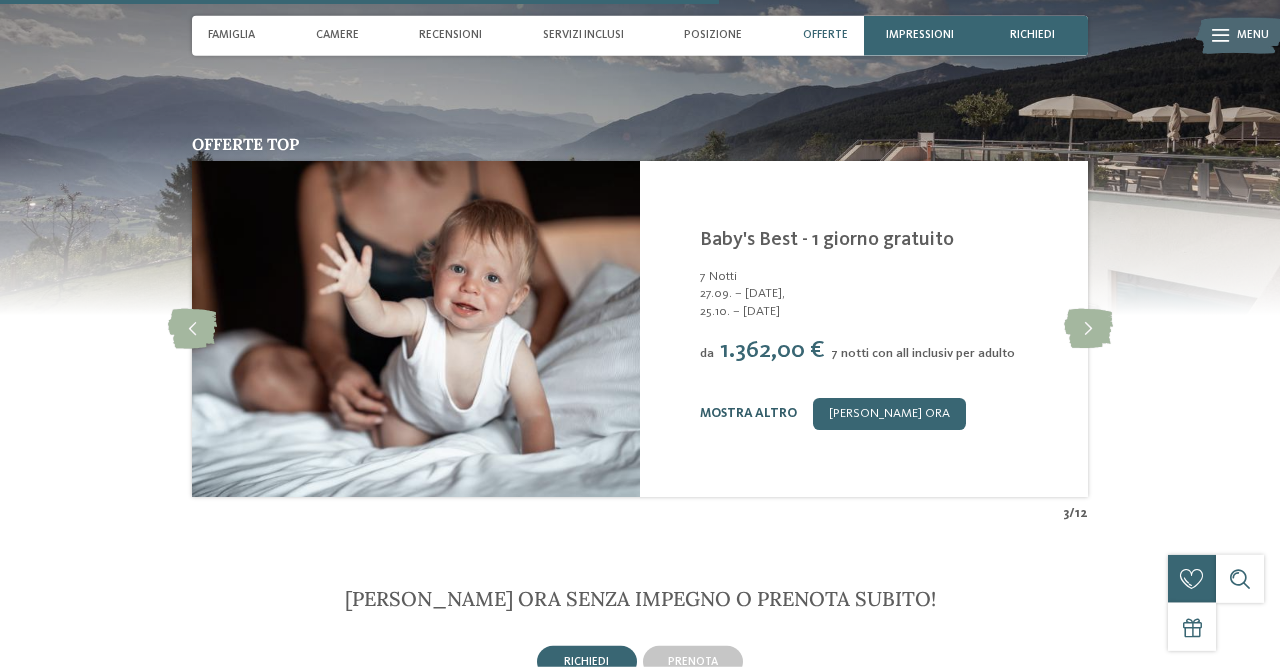 click on "mostra altro" at bounding box center (748, 413) 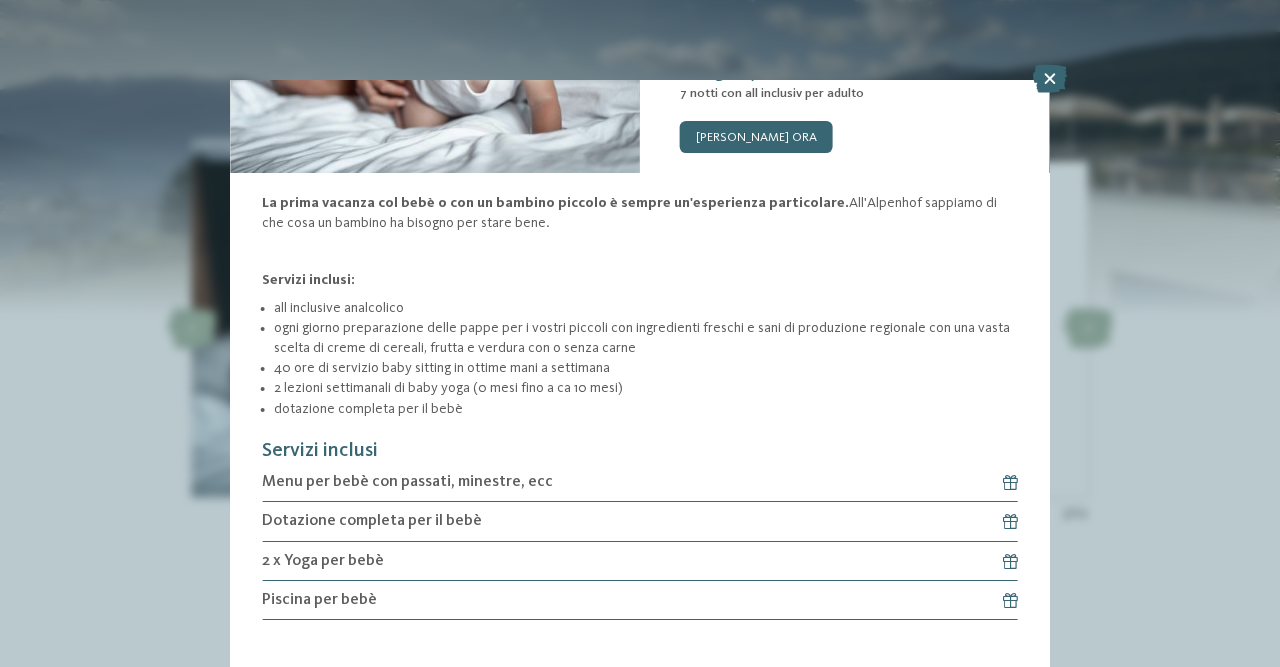 scroll, scrollTop: 0, scrollLeft: 0, axis: both 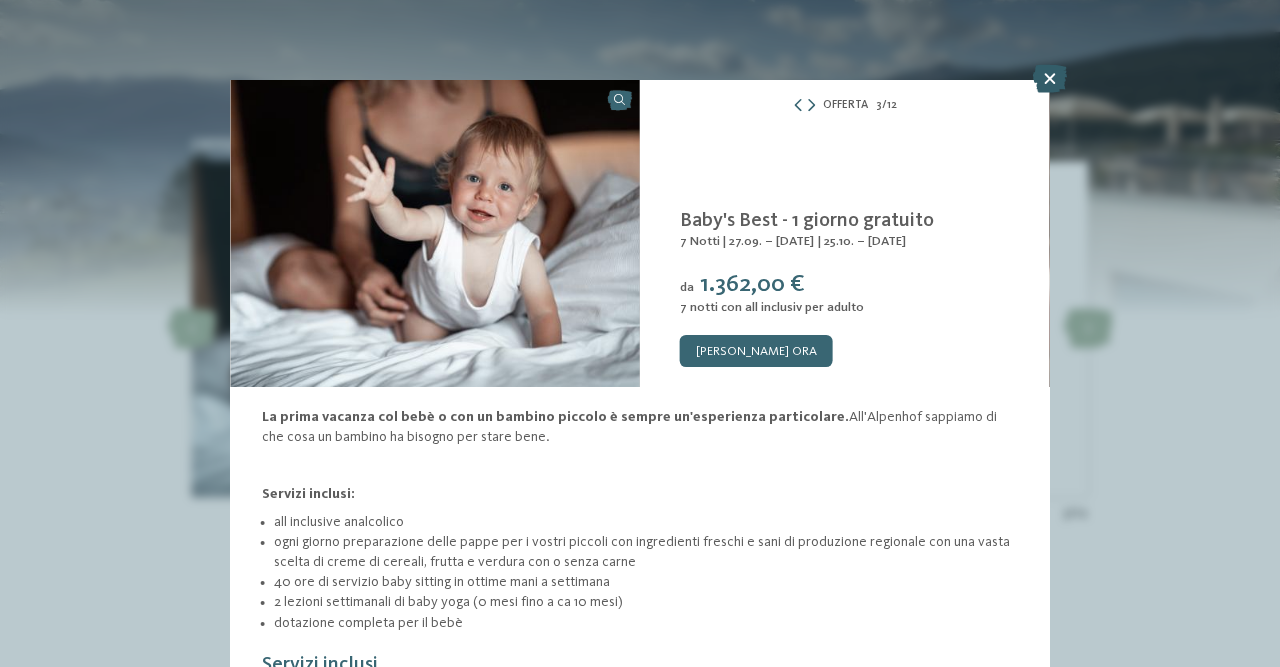 click at bounding box center (1050, 79) 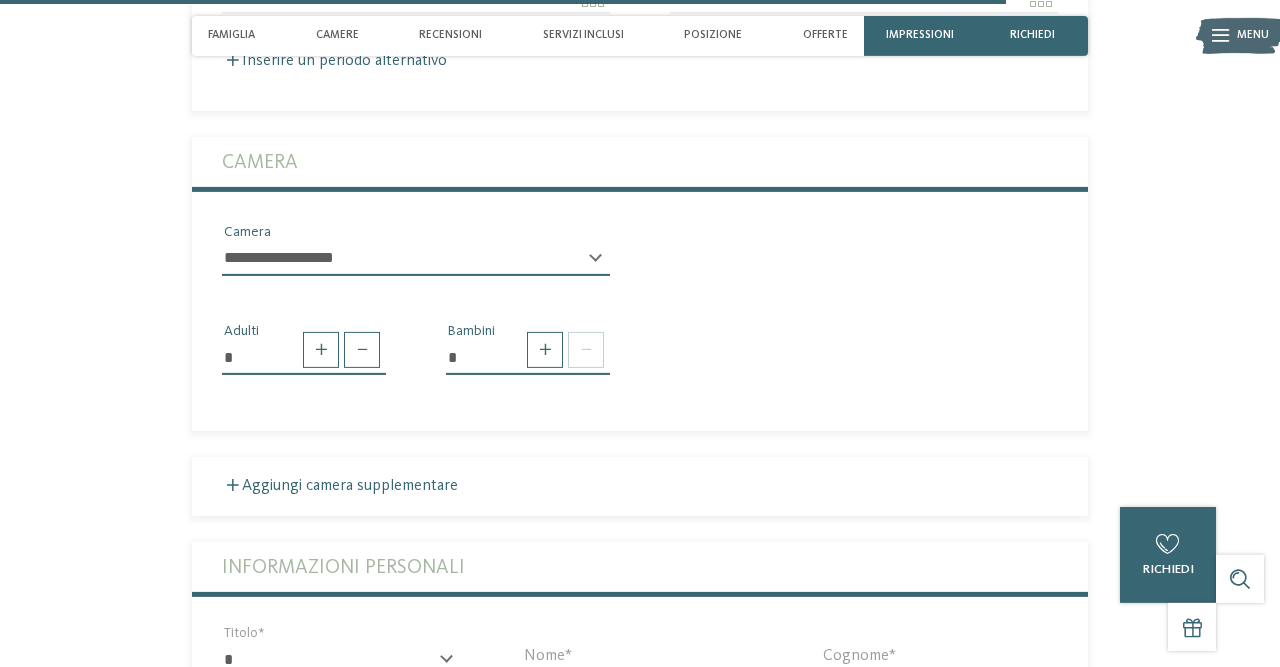 scroll, scrollTop: 4576, scrollLeft: 0, axis: vertical 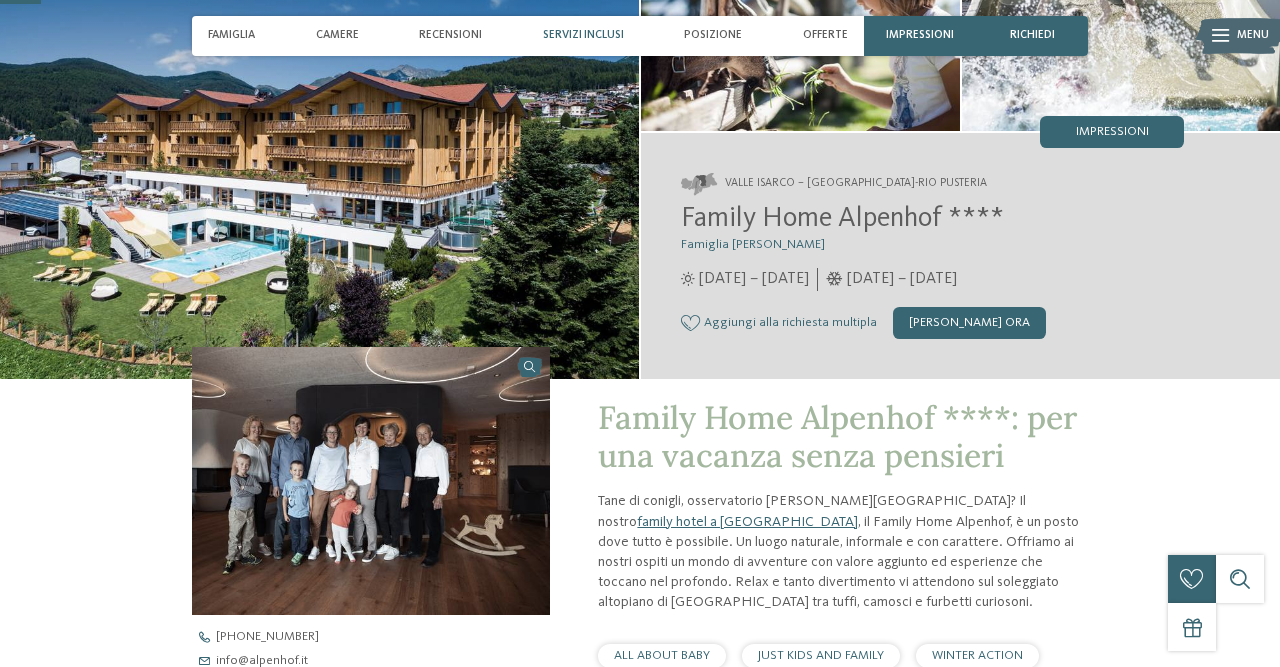 click on "Servizi inclusi" at bounding box center (583, 35) 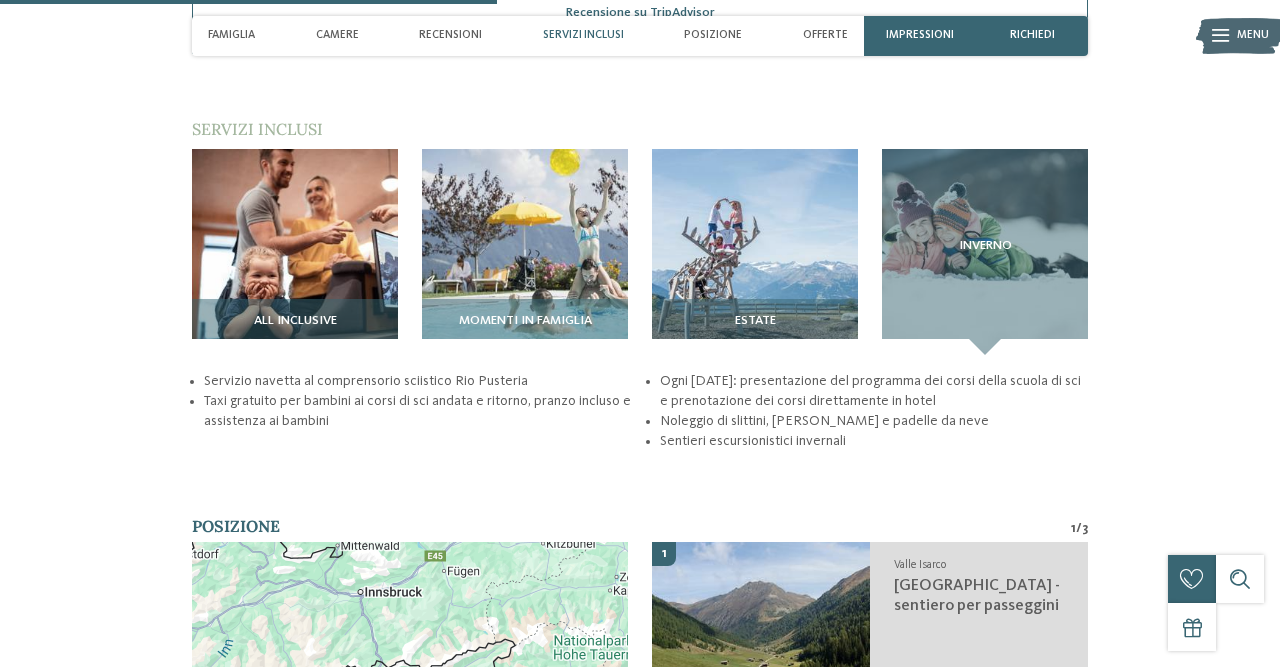scroll, scrollTop: 2261, scrollLeft: 0, axis: vertical 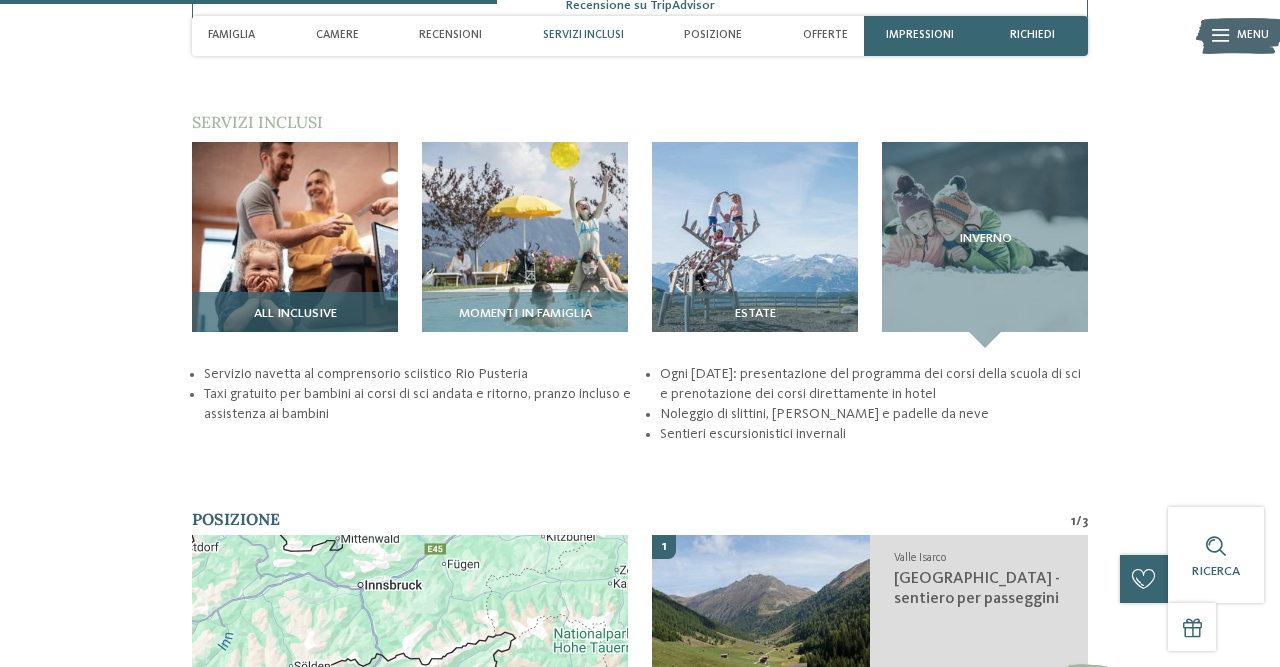 click on "All inclusive" at bounding box center [295, 314] 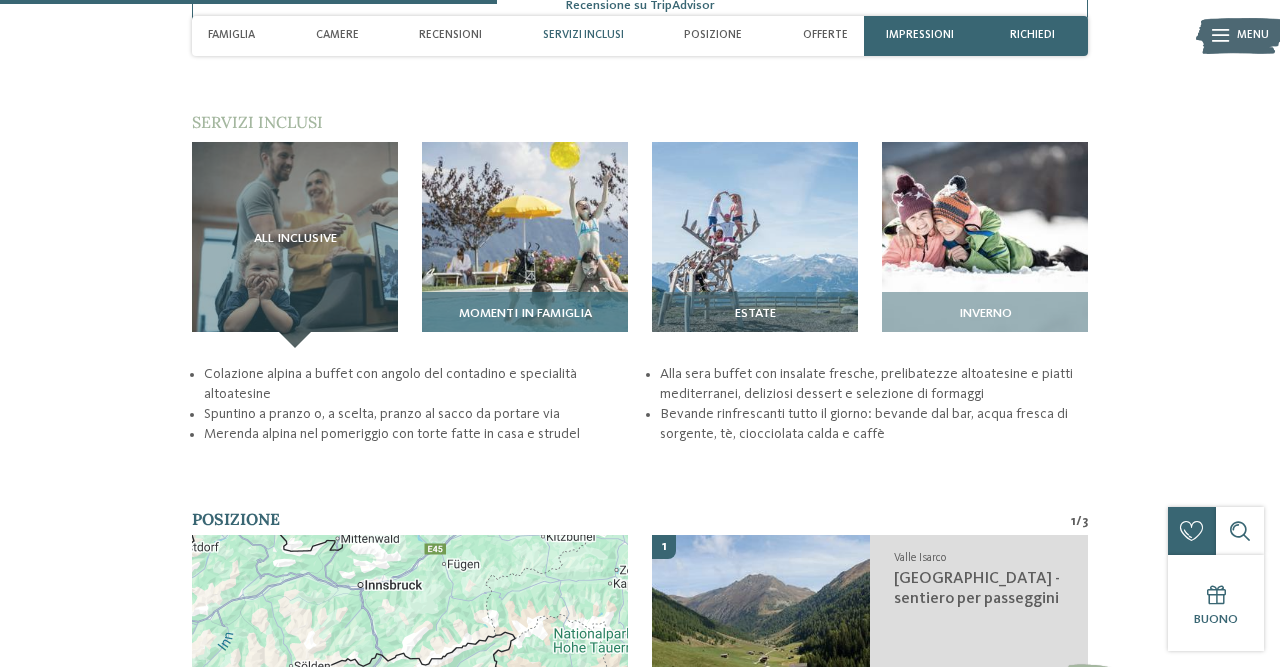 click at bounding box center [525, 245] 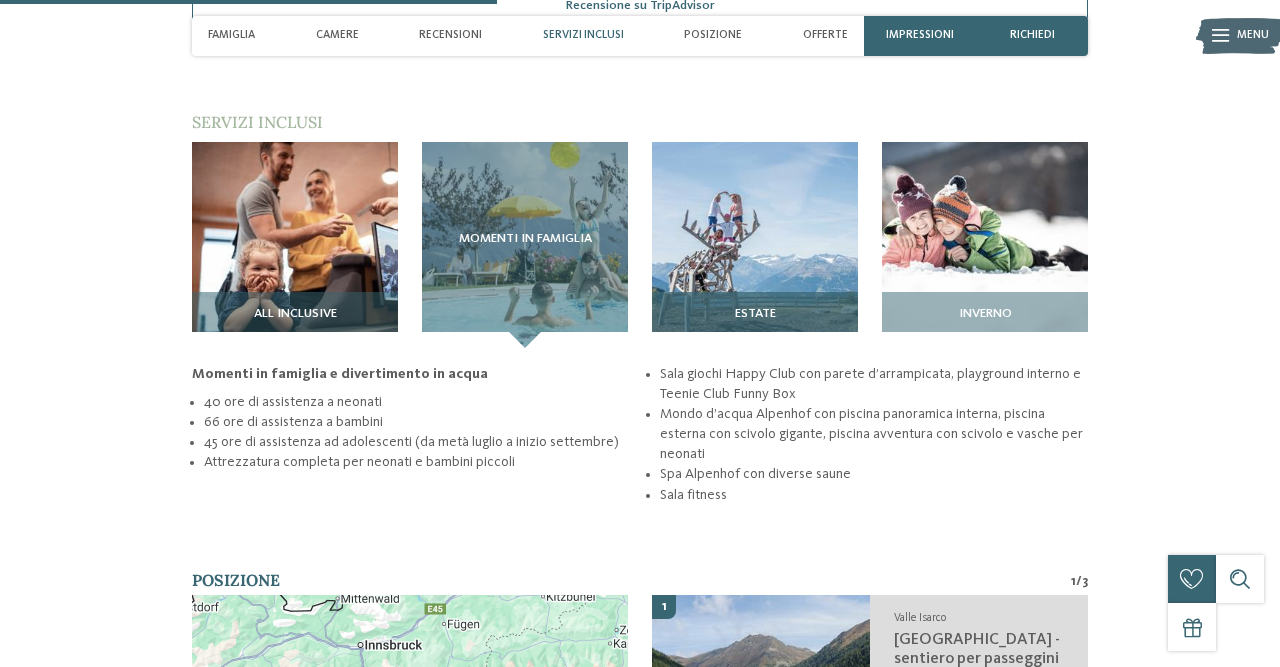 click at bounding box center [755, 245] 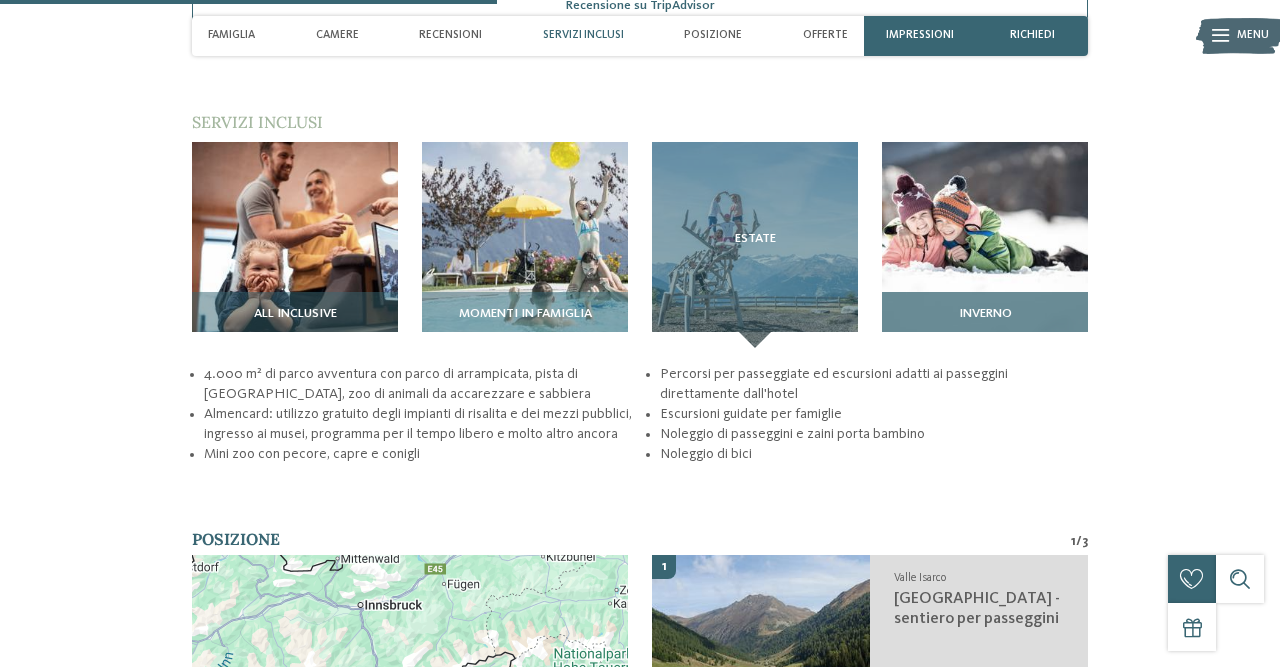 click at bounding box center [985, 245] 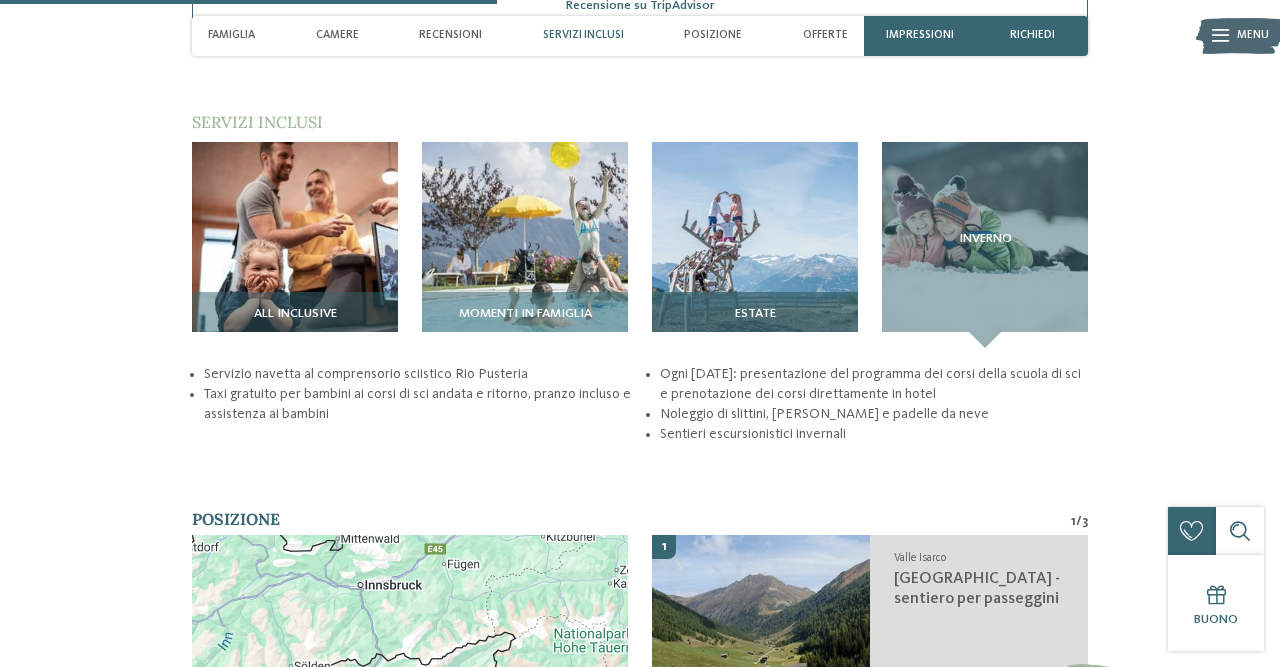 click at bounding box center (755, 245) 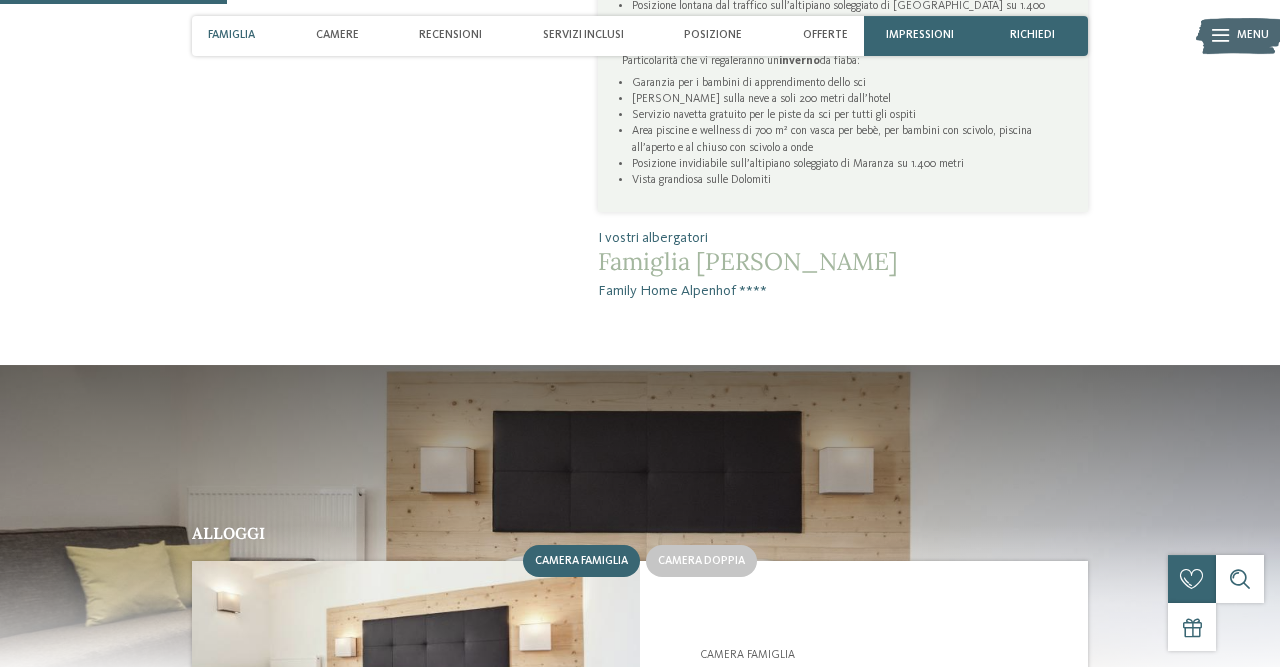 scroll, scrollTop: 1038, scrollLeft: 0, axis: vertical 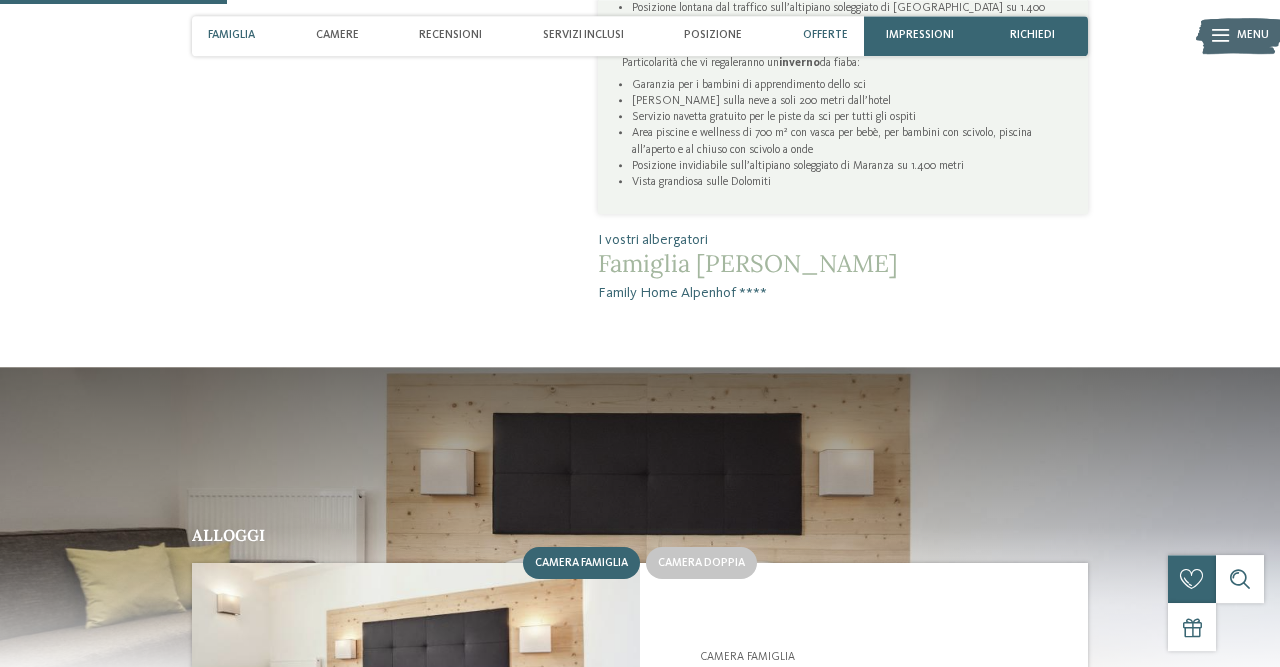 click on "Offerte" at bounding box center (825, 35) 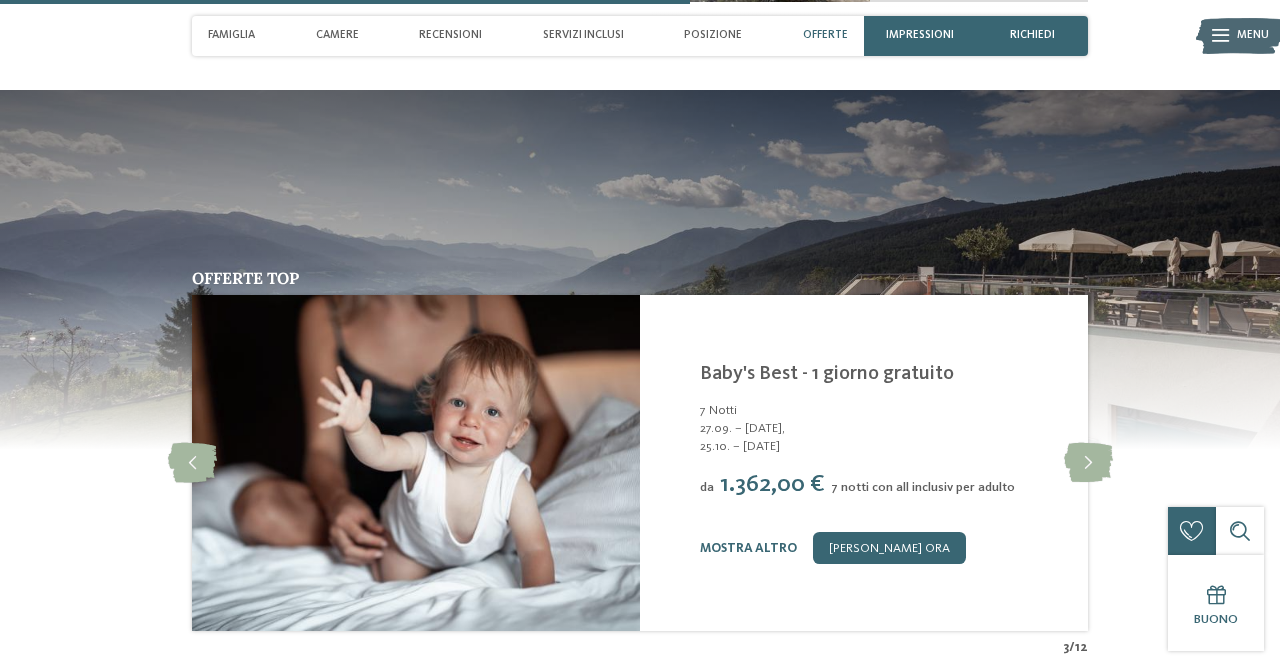 scroll, scrollTop: 3160, scrollLeft: 0, axis: vertical 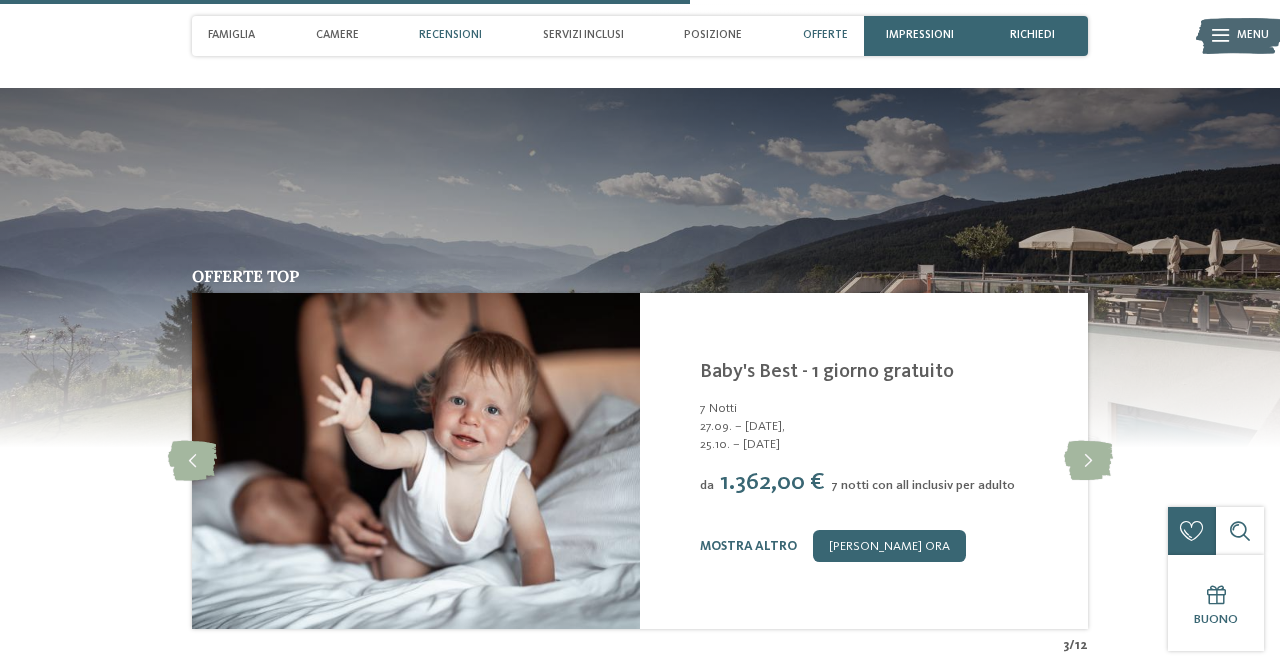 click on "Recensioni" at bounding box center (450, 36) 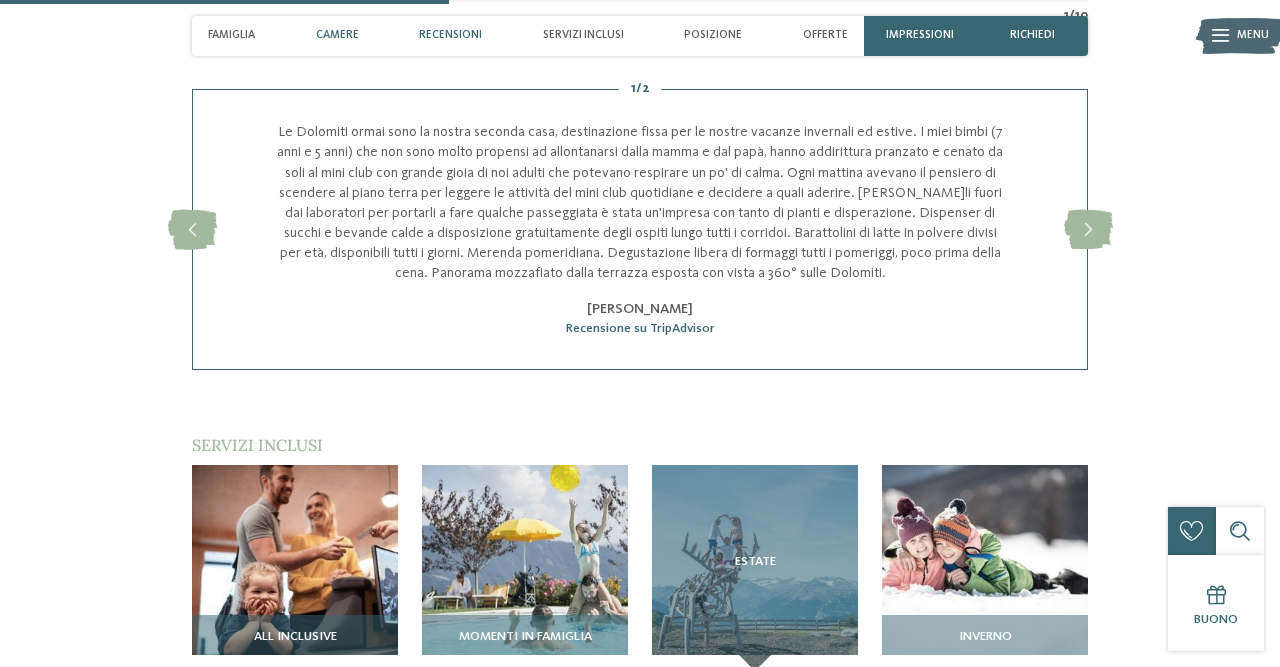 scroll, scrollTop: 1914, scrollLeft: 0, axis: vertical 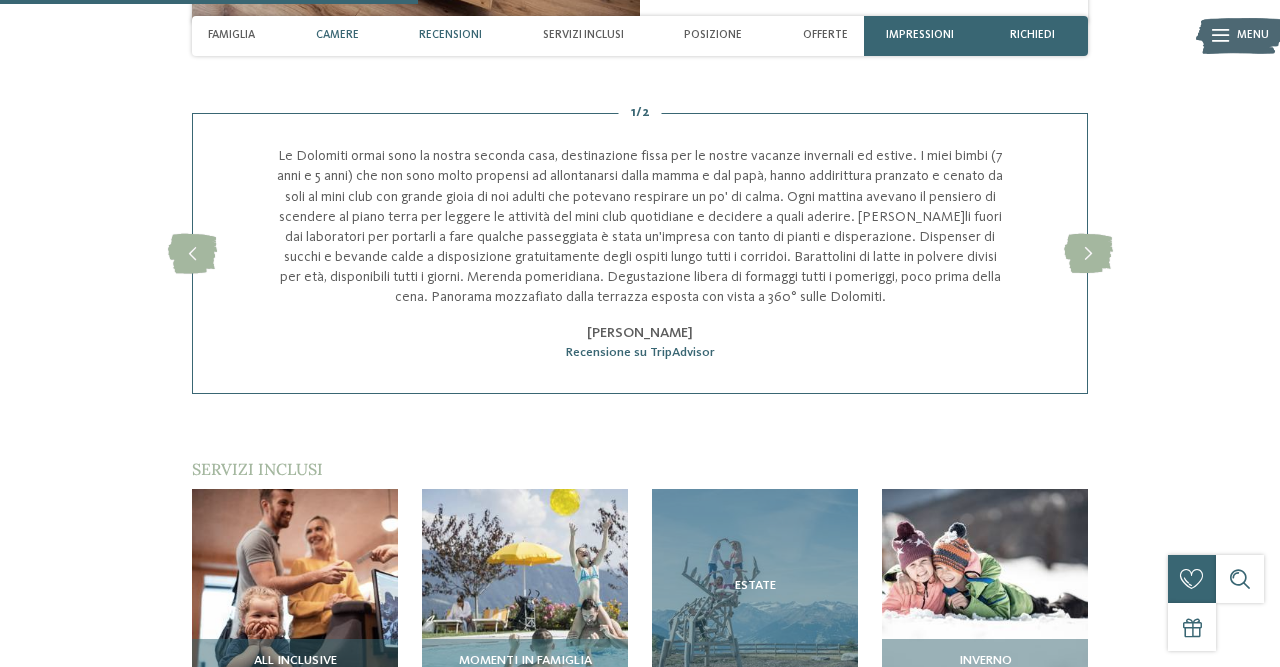 click on "Camere" at bounding box center (337, 35) 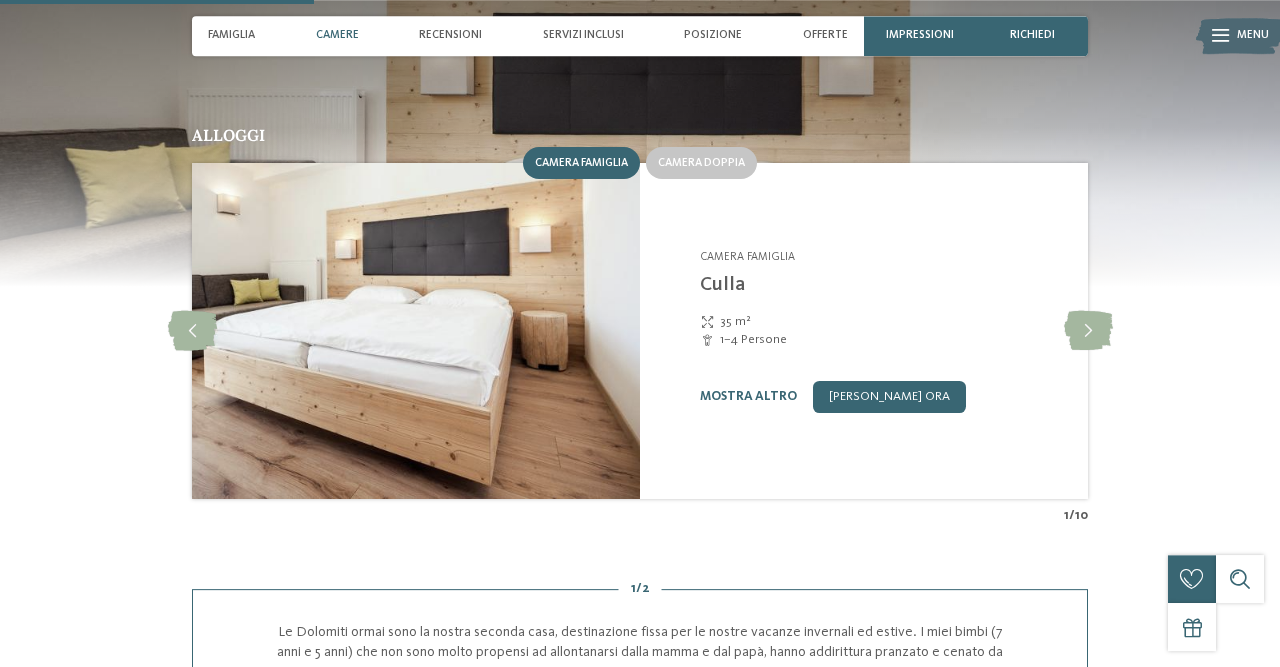 scroll, scrollTop: 1438, scrollLeft: 0, axis: vertical 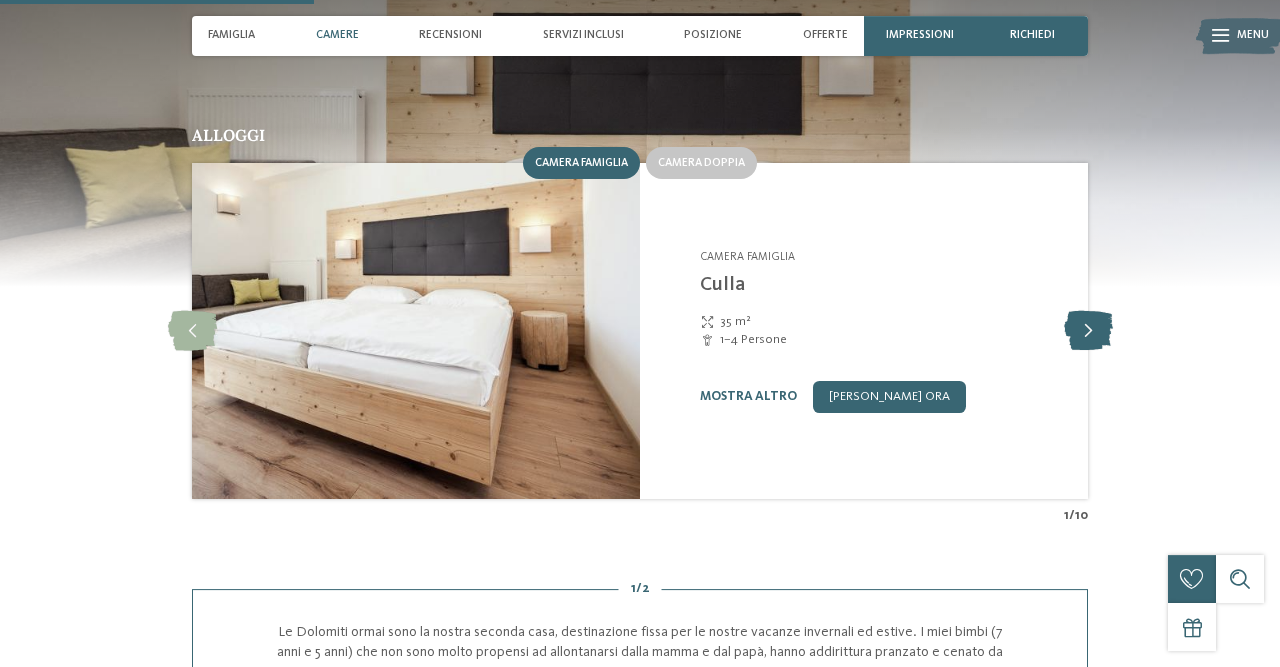 click at bounding box center [1088, 331] 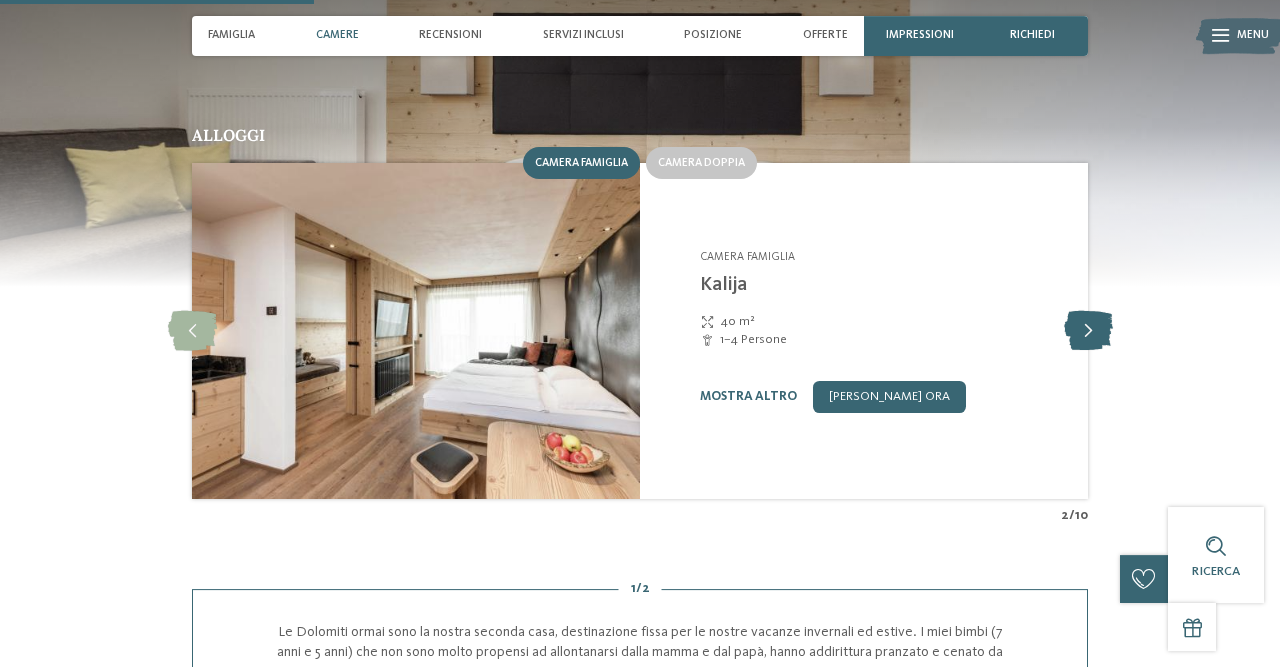 click at bounding box center [1088, 331] 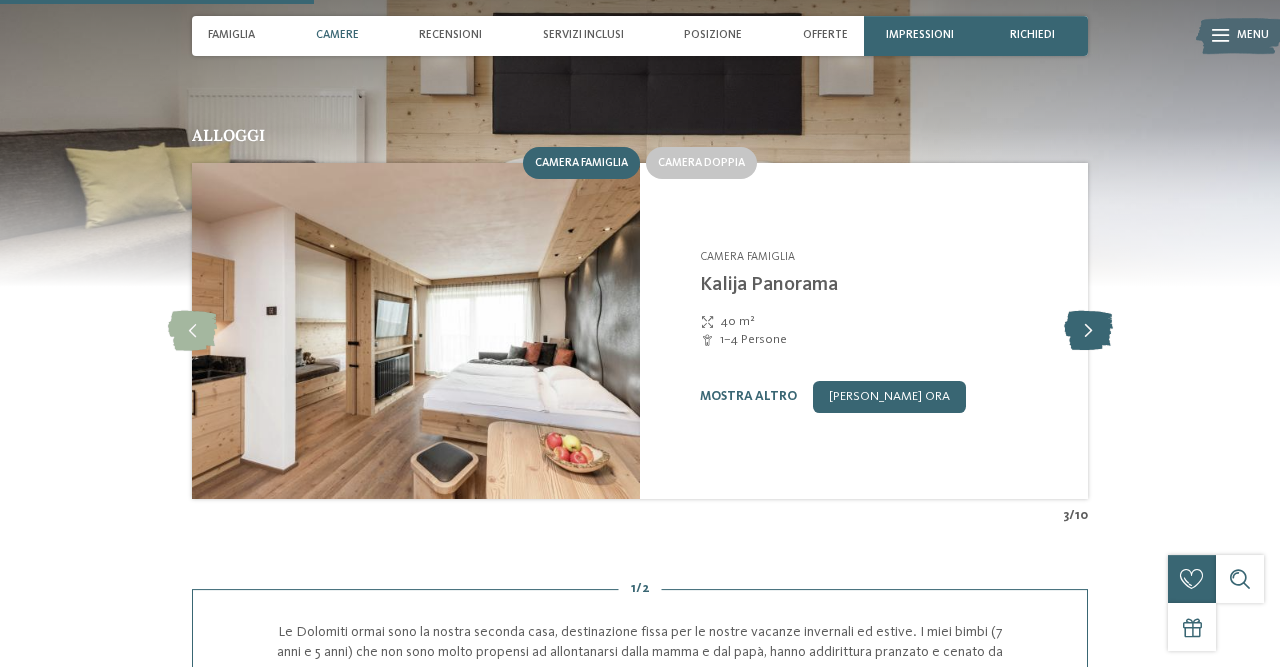 click at bounding box center [1088, 331] 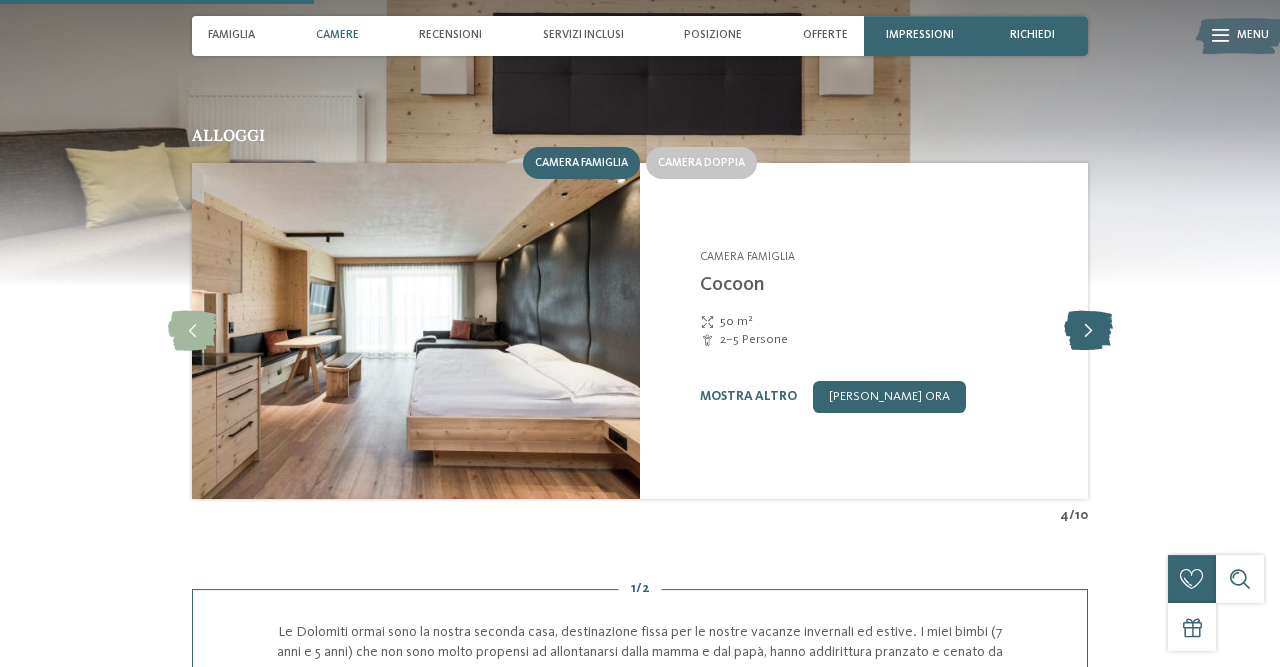 click at bounding box center [1088, 331] 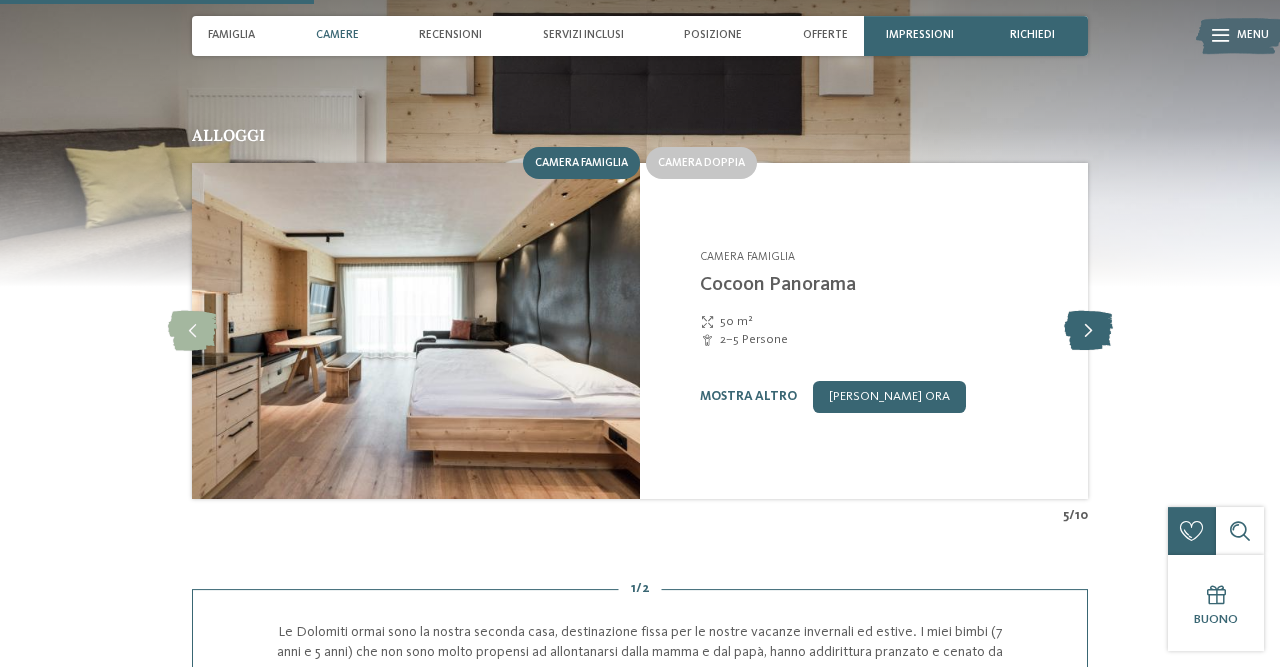 click at bounding box center [1088, 331] 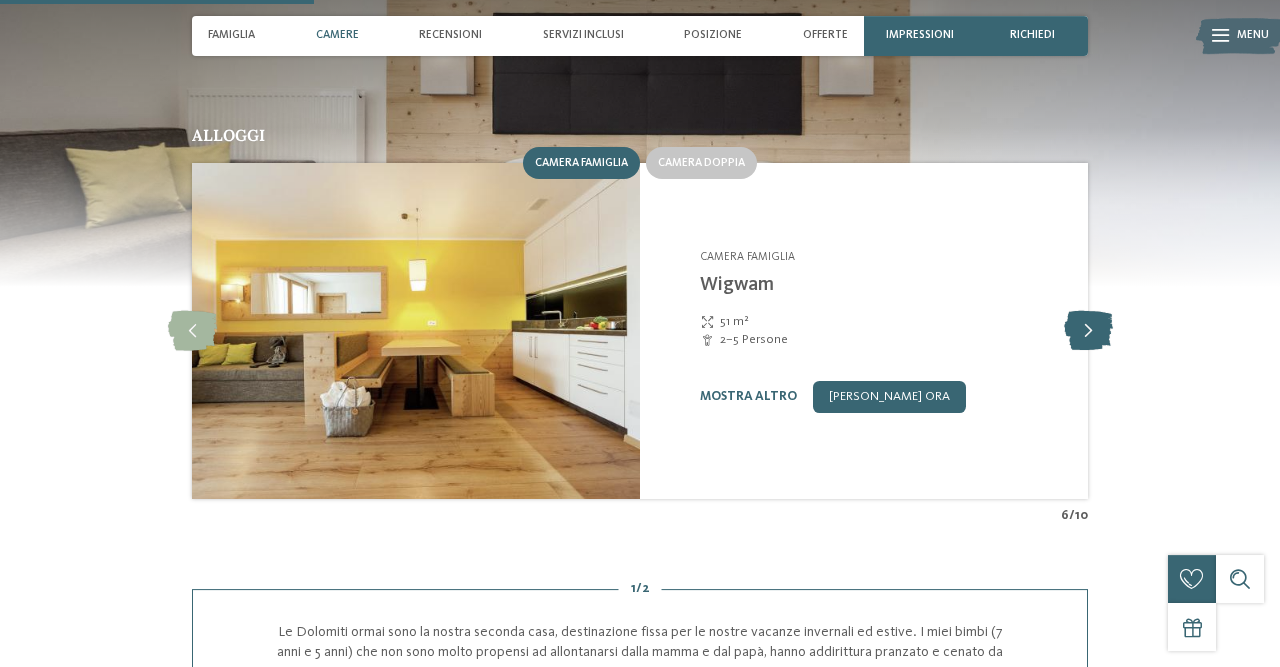 click at bounding box center [1088, 331] 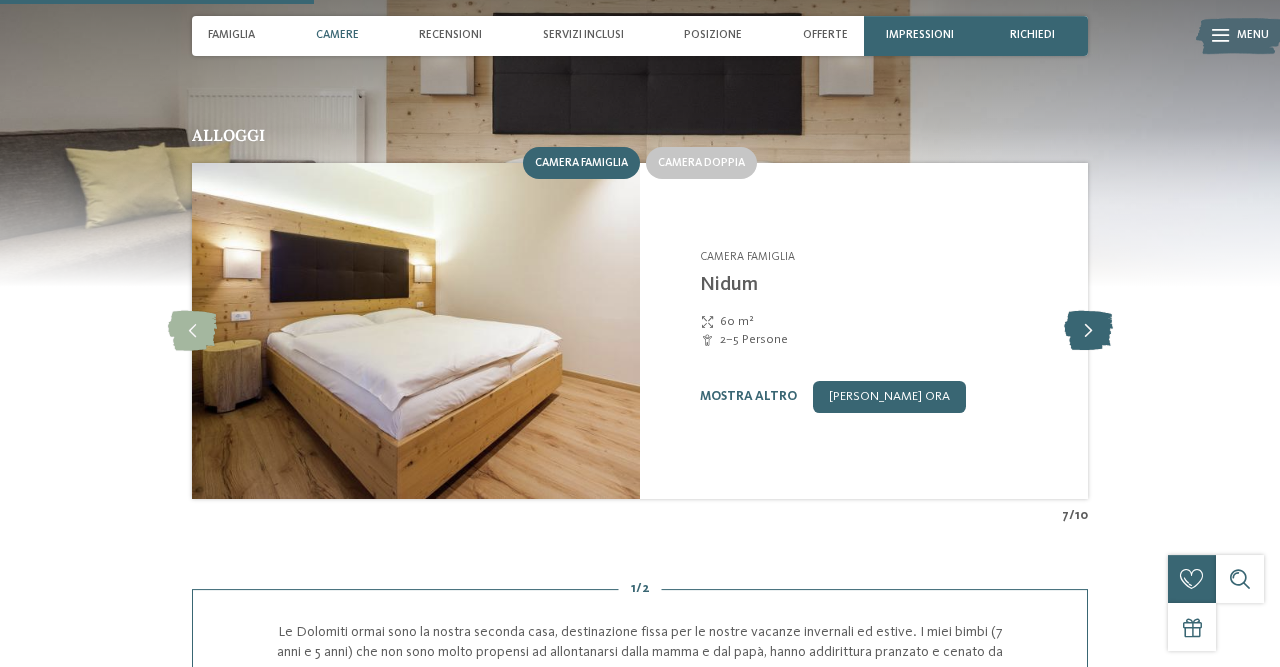 click at bounding box center (1088, 331) 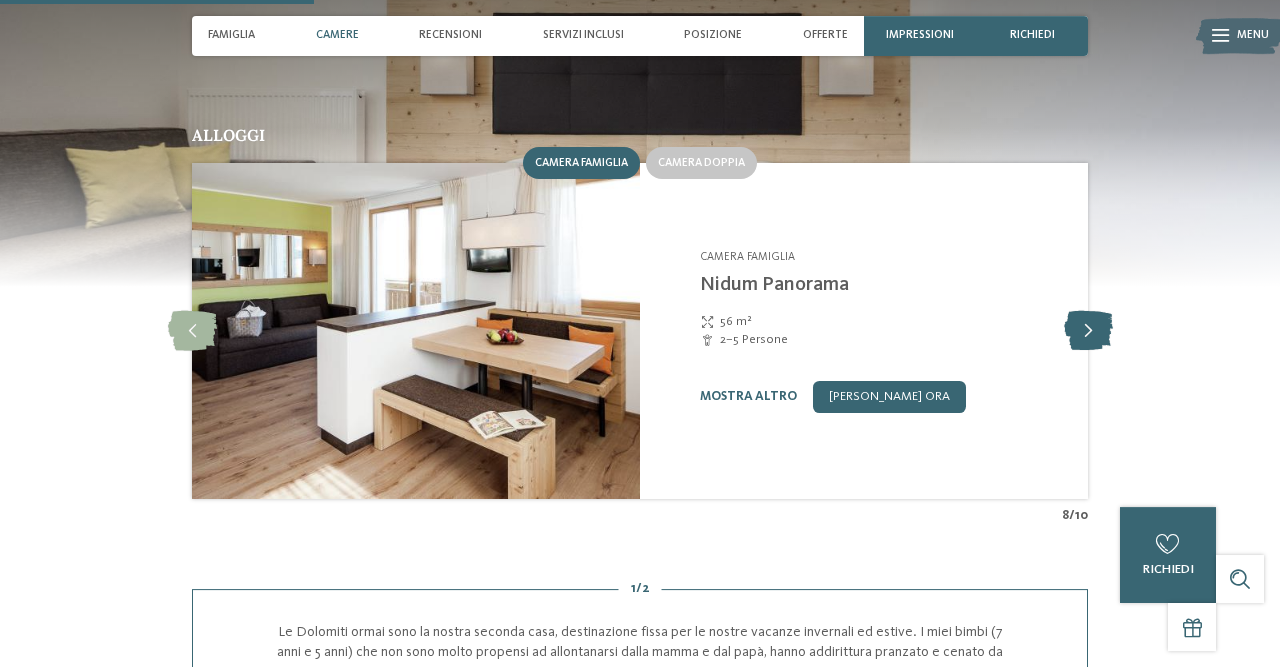 click at bounding box center [1088, 331] 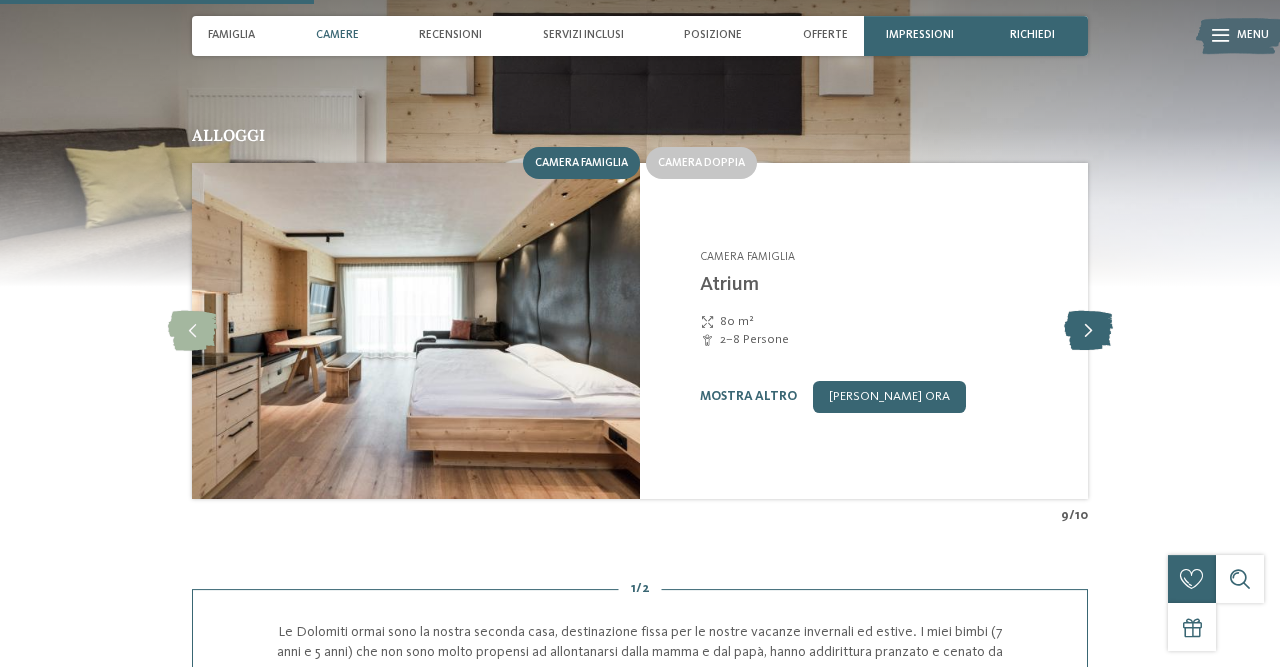 click at bounding box center (1088, 331) 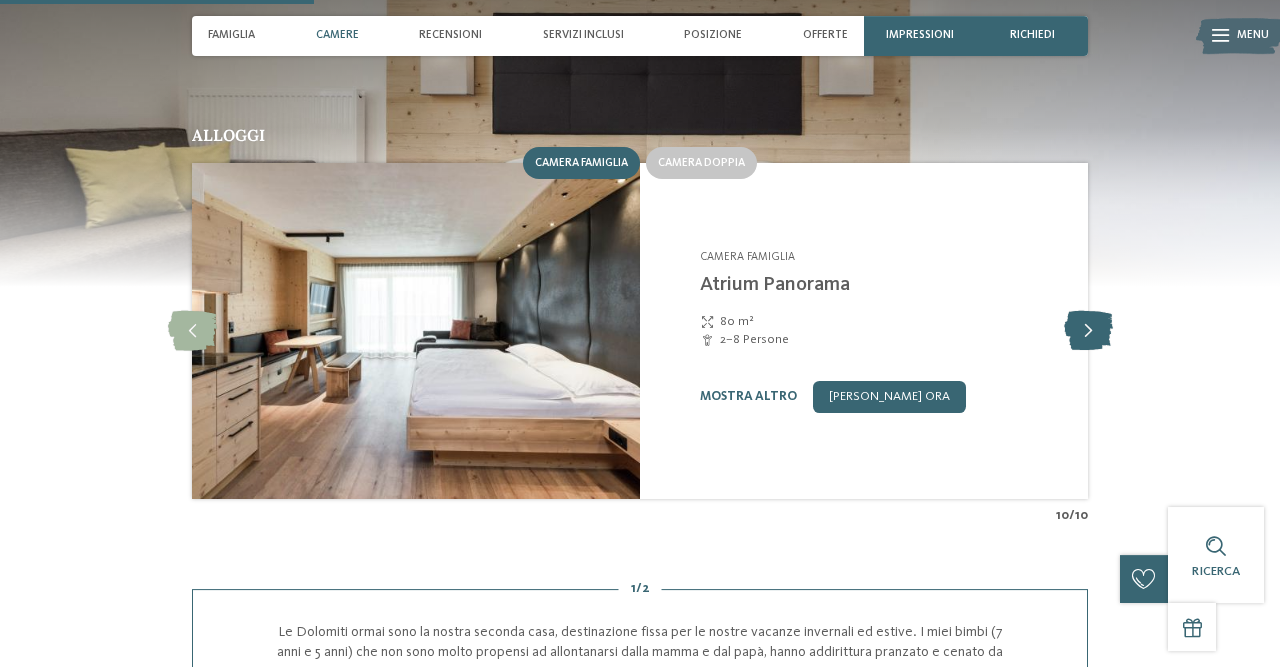 click at bounding box center [1088, 331] 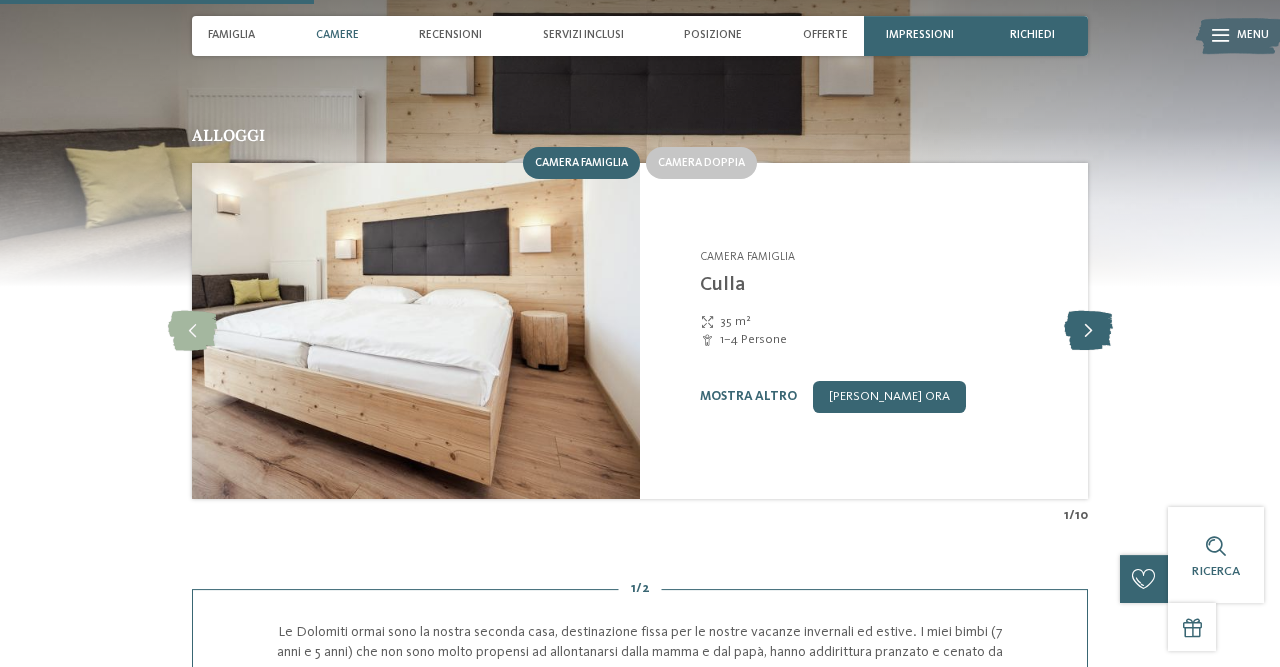 click at bounding box center [1088, 331] 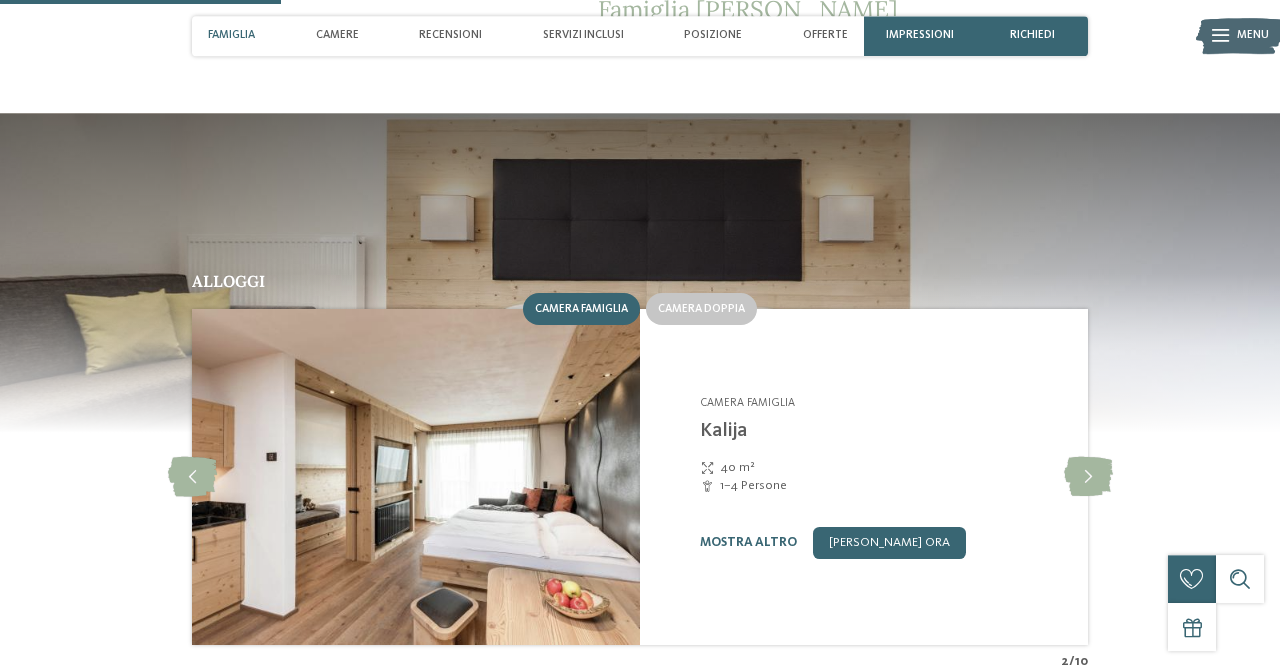 scroll, scrollTop: 1288, scrollLeft: 0, axis: vertical 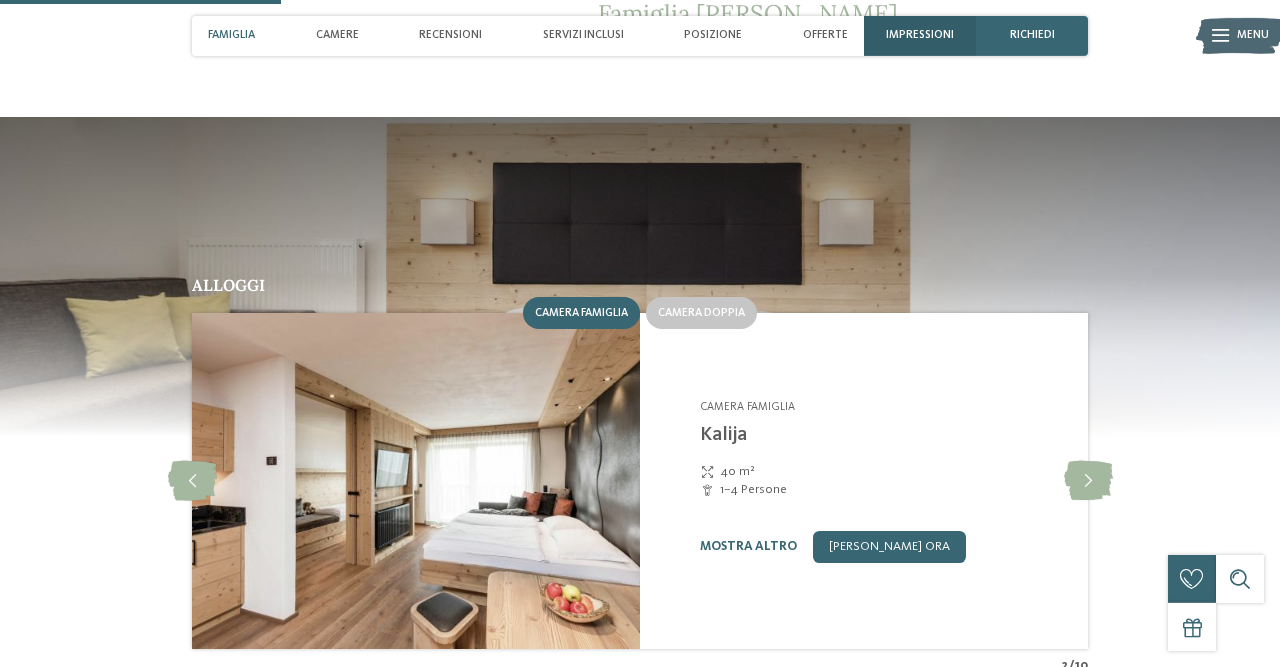 click on "Impressioni" at bounding box center (920, 36) 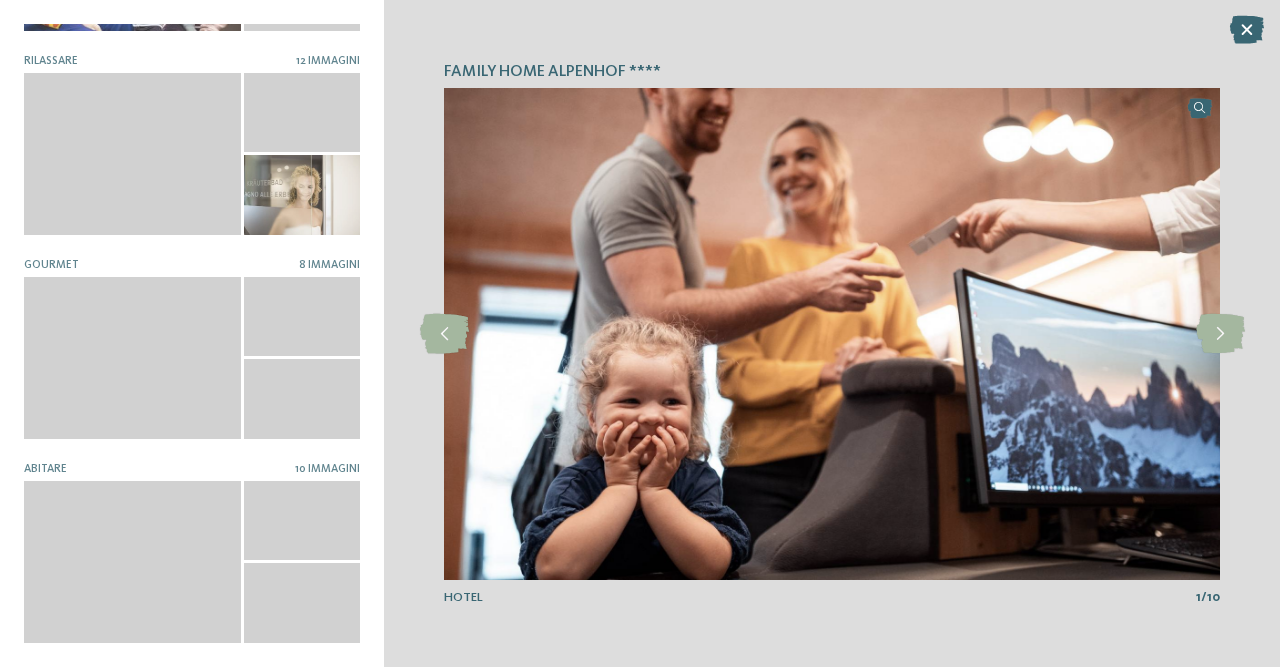 scroll, scrollTop: 0, scrollLeft: 0, axis: both 